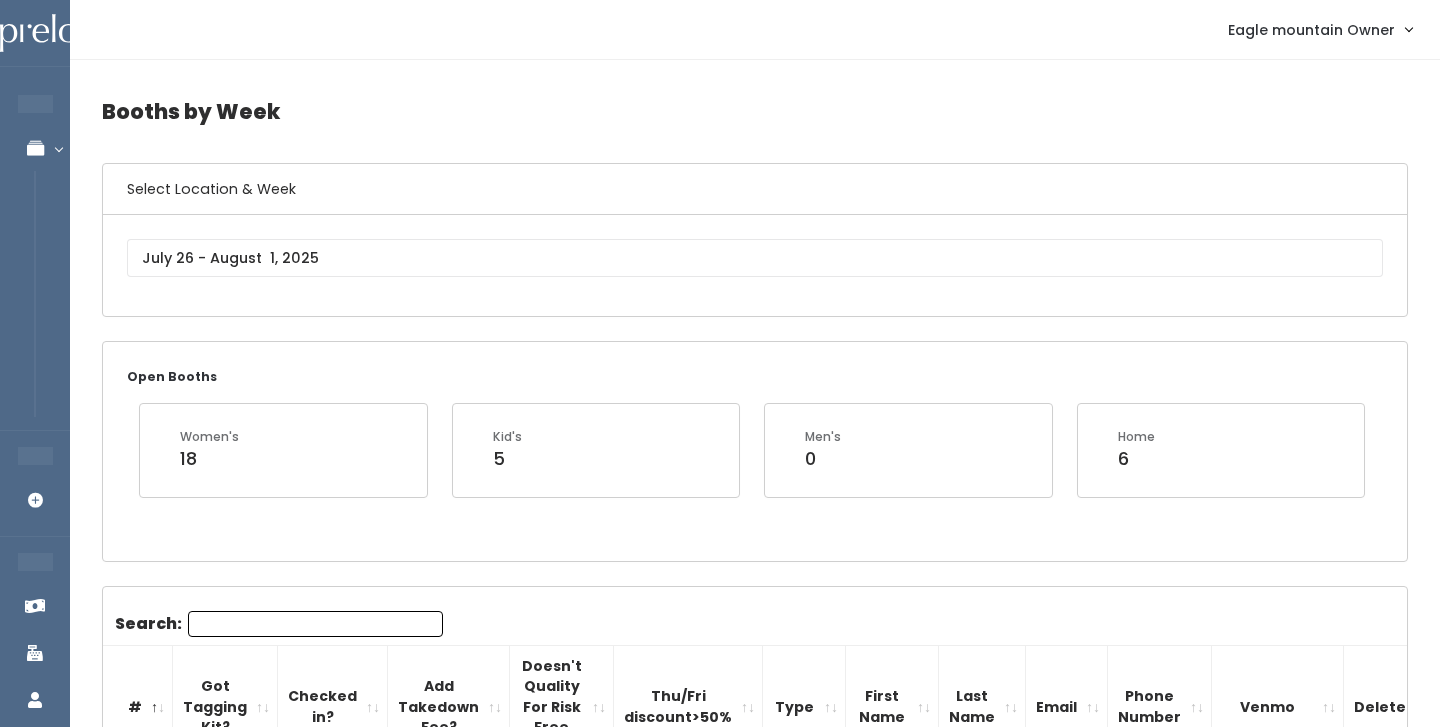 scroll, scrollTop: 0, scrollLeft: 0, axis: both 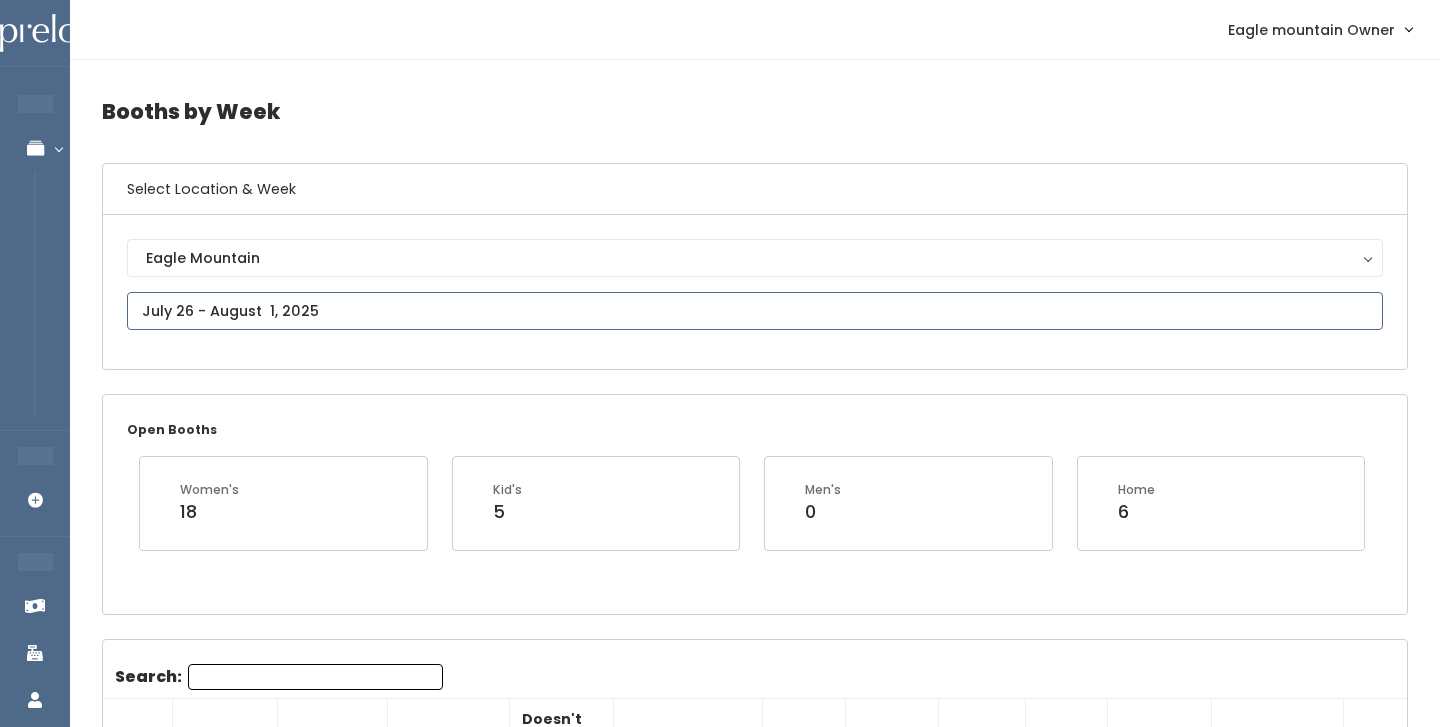 click on "EMPLOYEES
Manage Bookings
Booths by Week
All Bookings
Bookings with Booths
Booth Discounts
Seller Check-in
STORE MANAGER
Add Booking
FRANCHISE OWNER
Venmo Payouts
Booth Sales
Customers" at bounding box center (720, 2050) 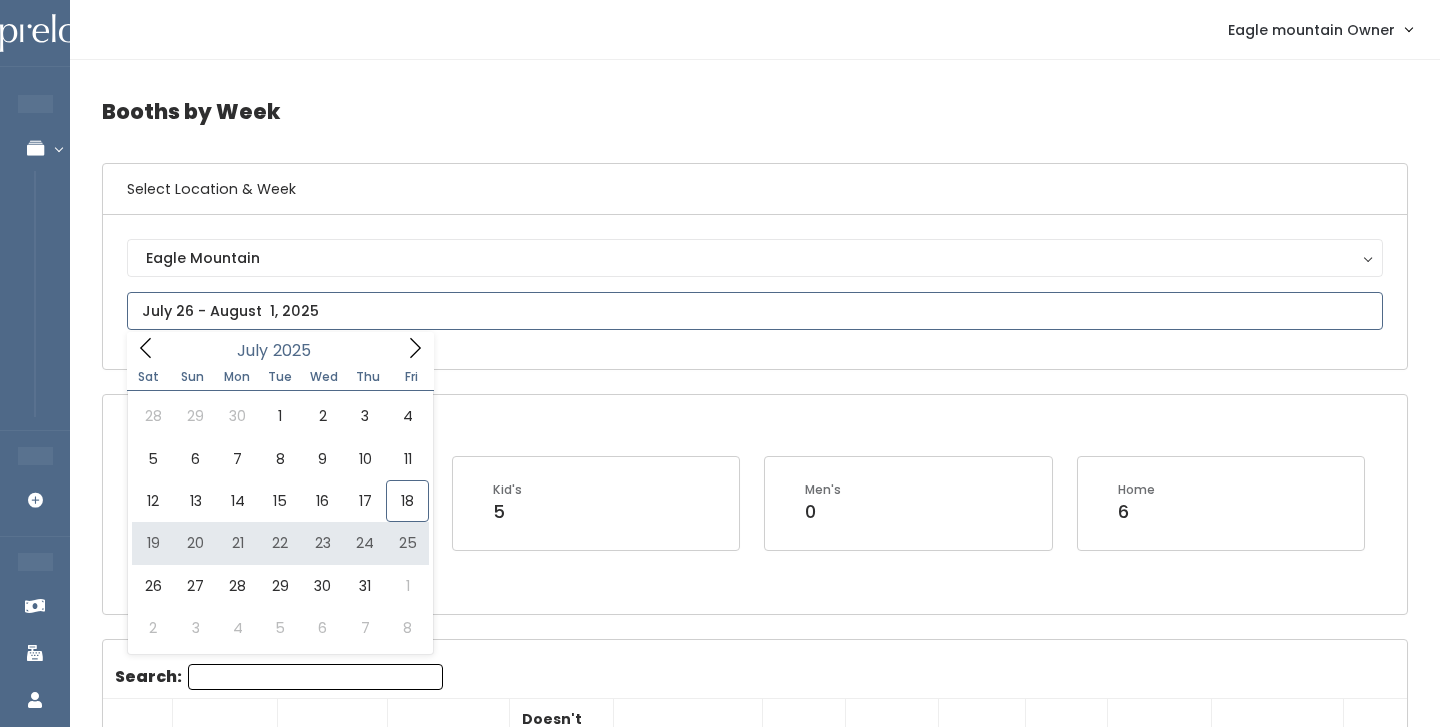 type on "July 19 to July 25" 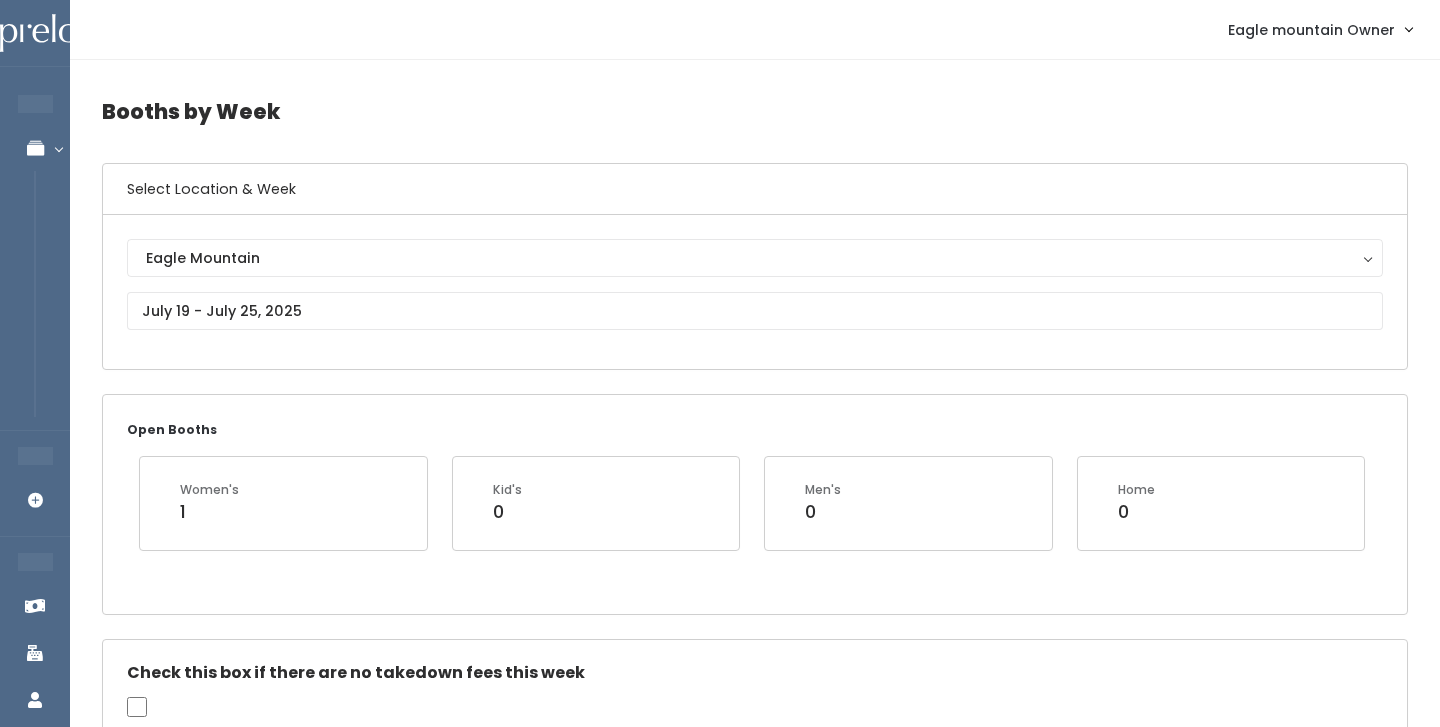 scroll, scrollTop: 0, scrollLeft: 0, axis: both 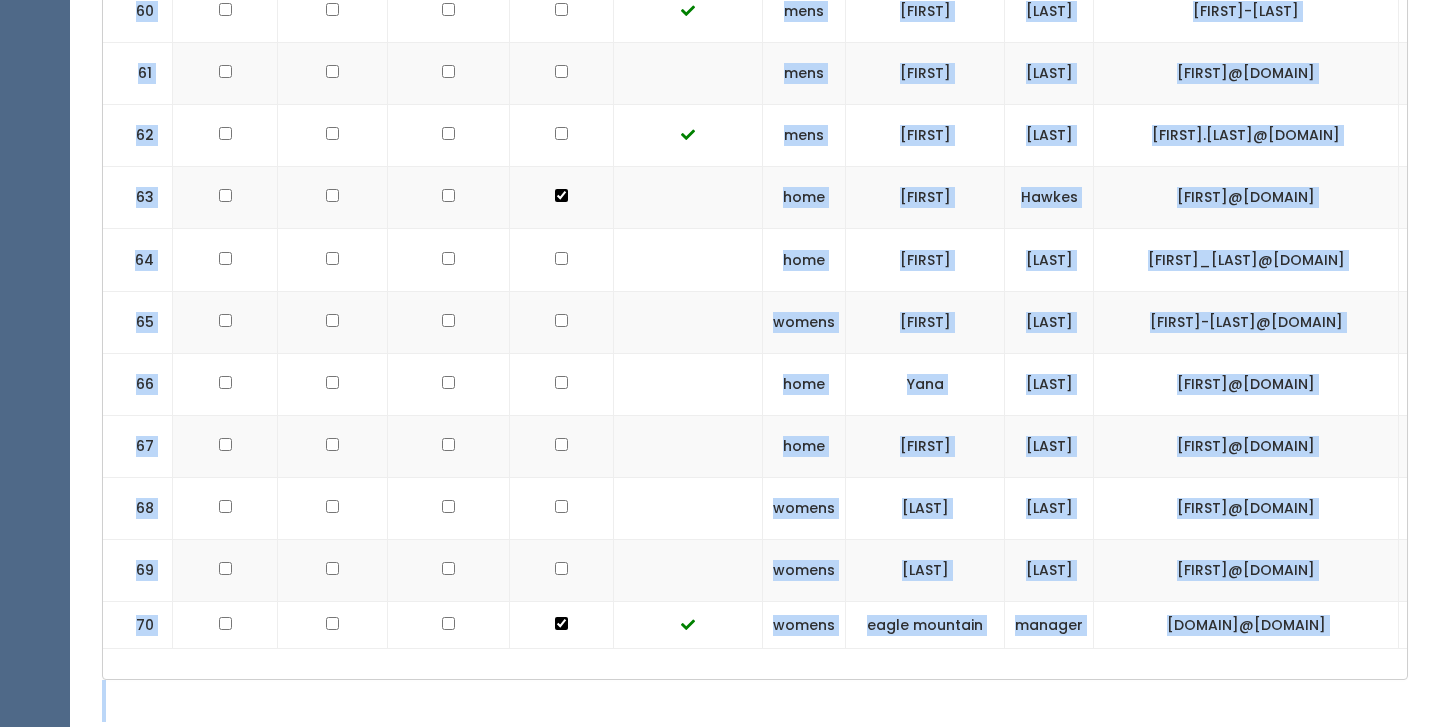 drag, startPoint x: 113, startPoint y: 409, endPoint x: 1369, endPoint y: 794, distance: 1313.6823 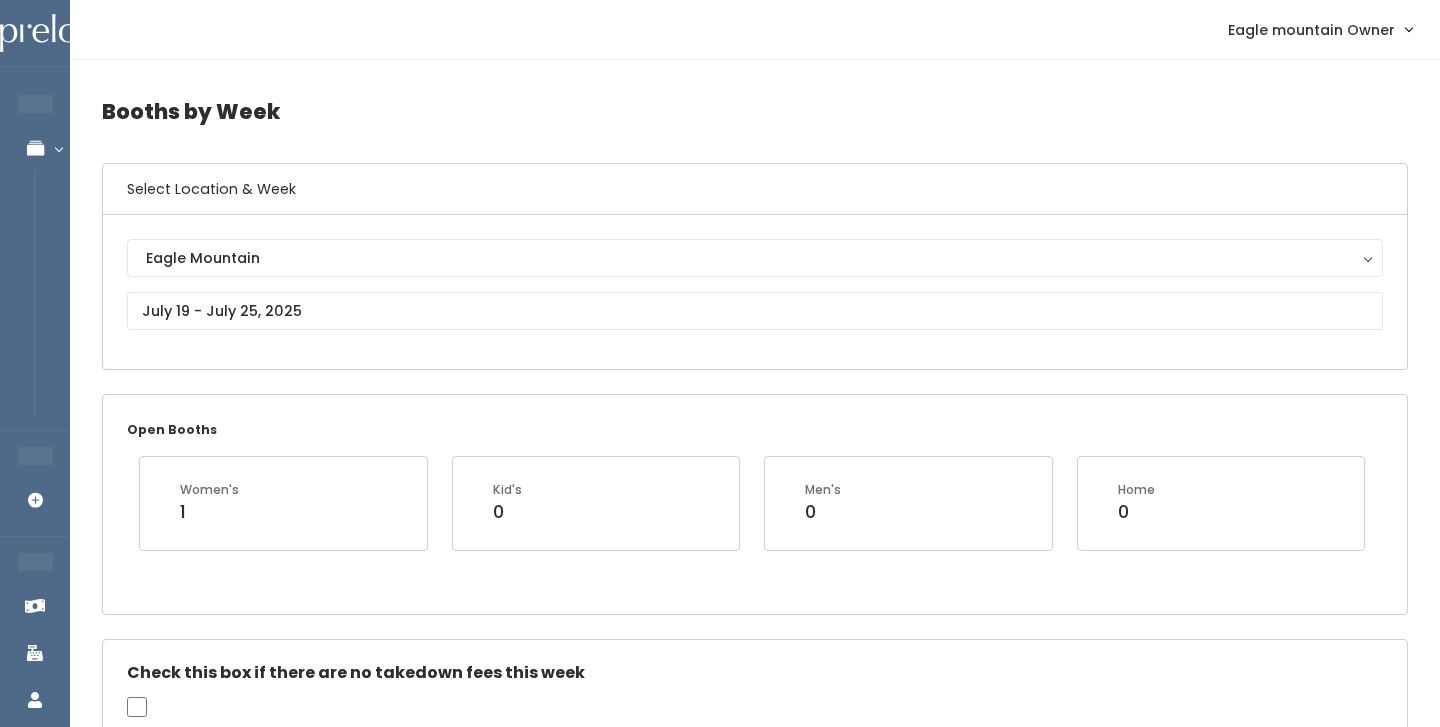 scroll, scrollTop: -1, scrollLeft: 0, axis: vertical 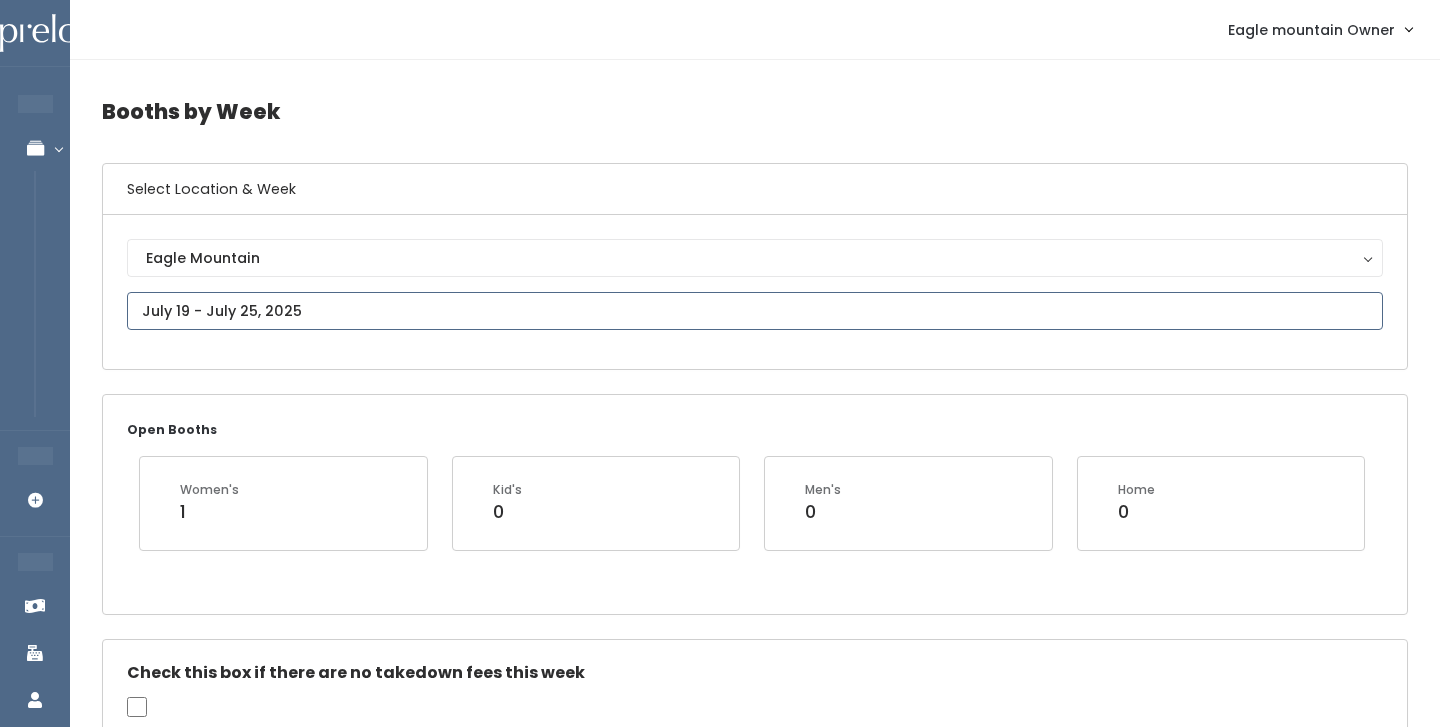 click on "EMPLOYEES
Manage Bookings
Booths by Week
All Bookings
Bookings with Booths
Booth Discounts
Seller Check-in
STORE MANAGER
Add Booking
FRANCHISE OWNER
Venmo Payouts
Booth Sales
Customers" at bounding box center [720, 2711] 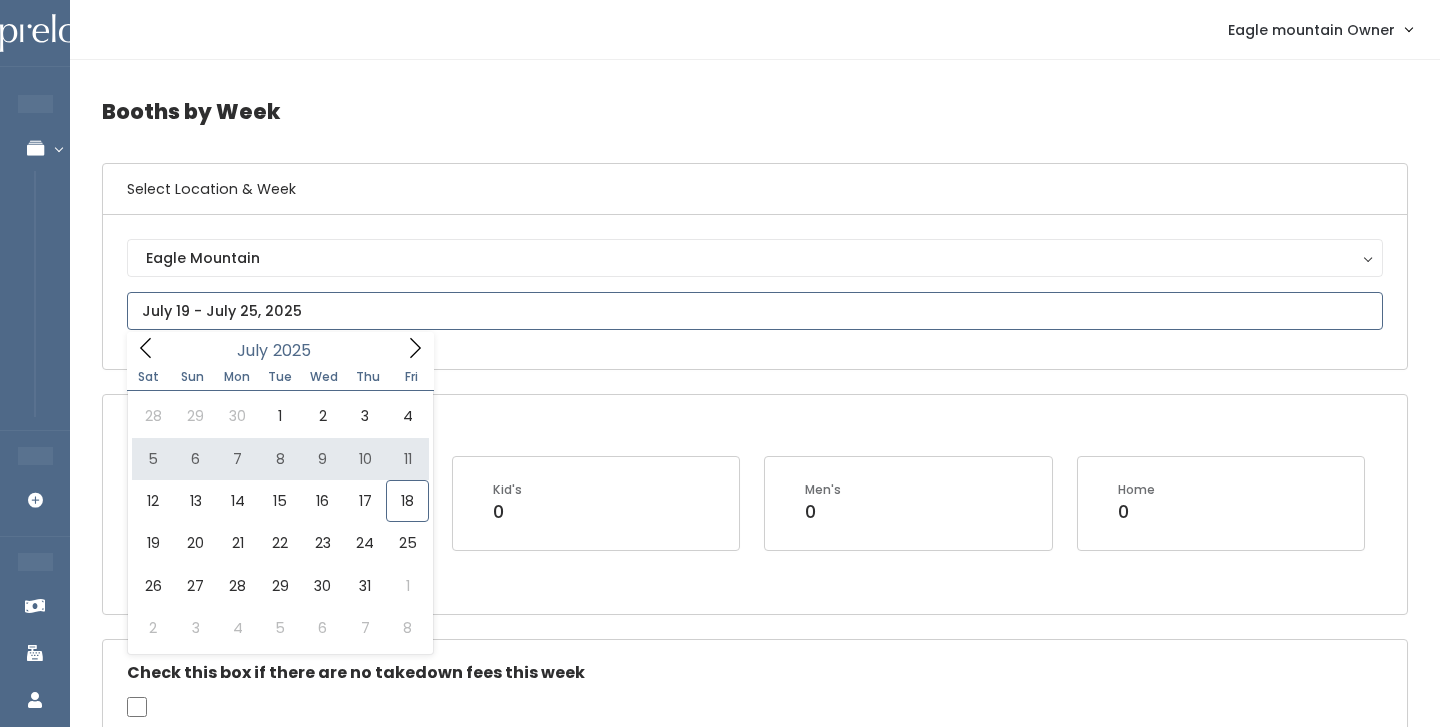 type on "July 5 to July 11" 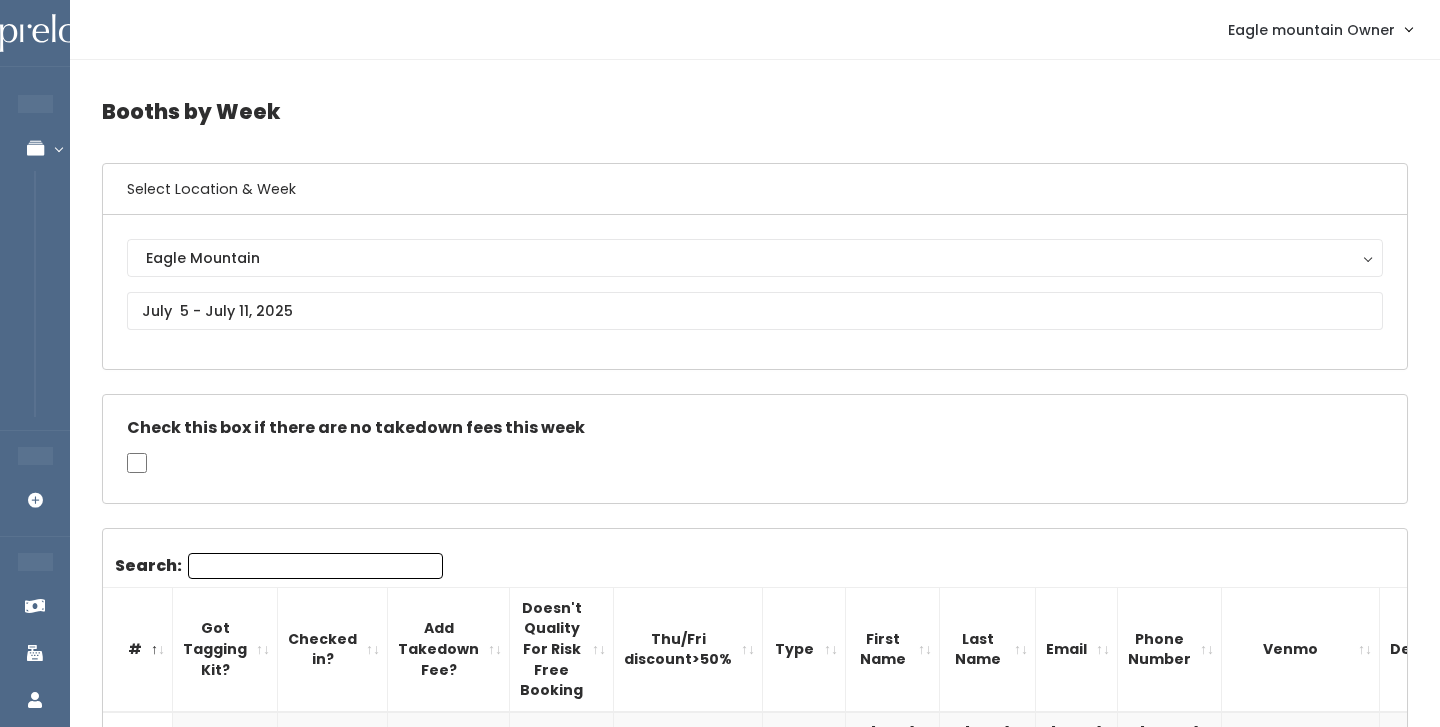 scroll, scrollTop: 0, scrollLeft: 0, axis: both 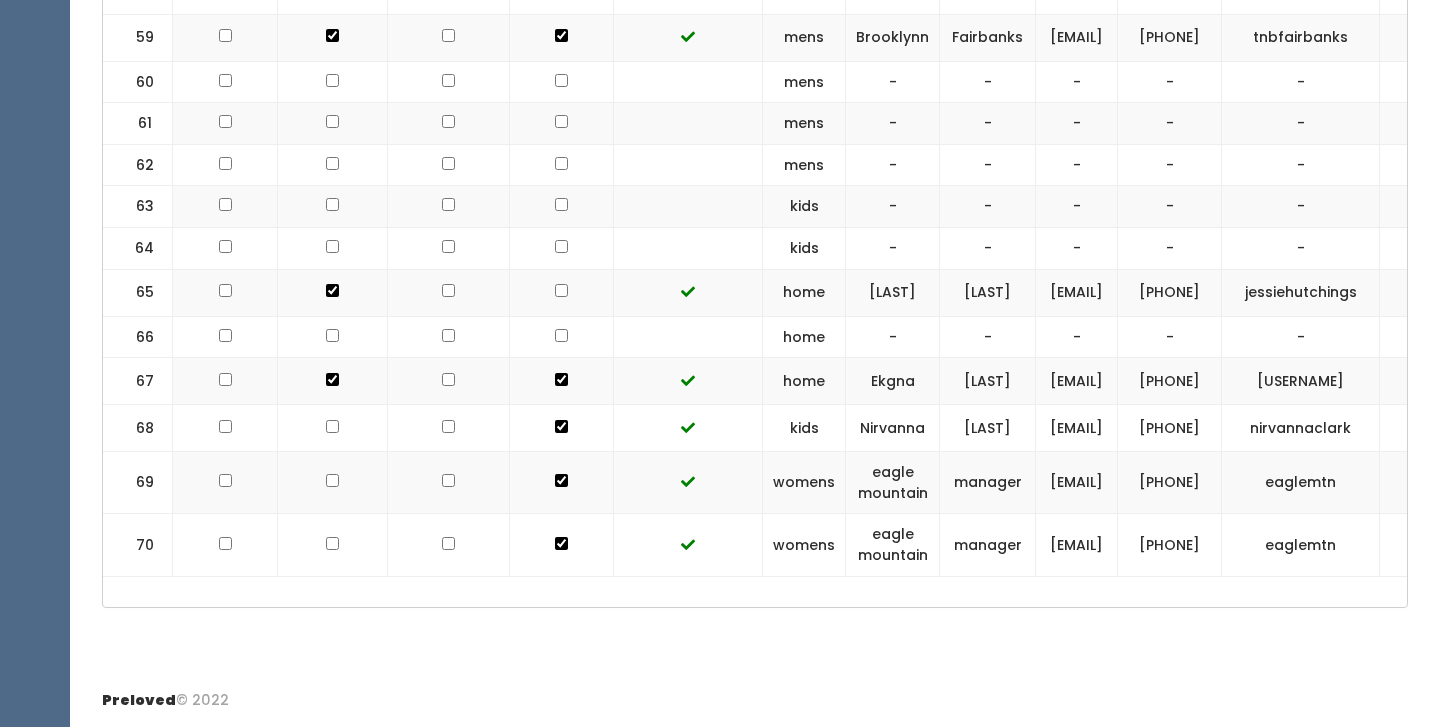 drag, startPoint x: 109, startPoint y: 518, endPoint x: 1348, endPoint y: 598, distance: 1241.5801 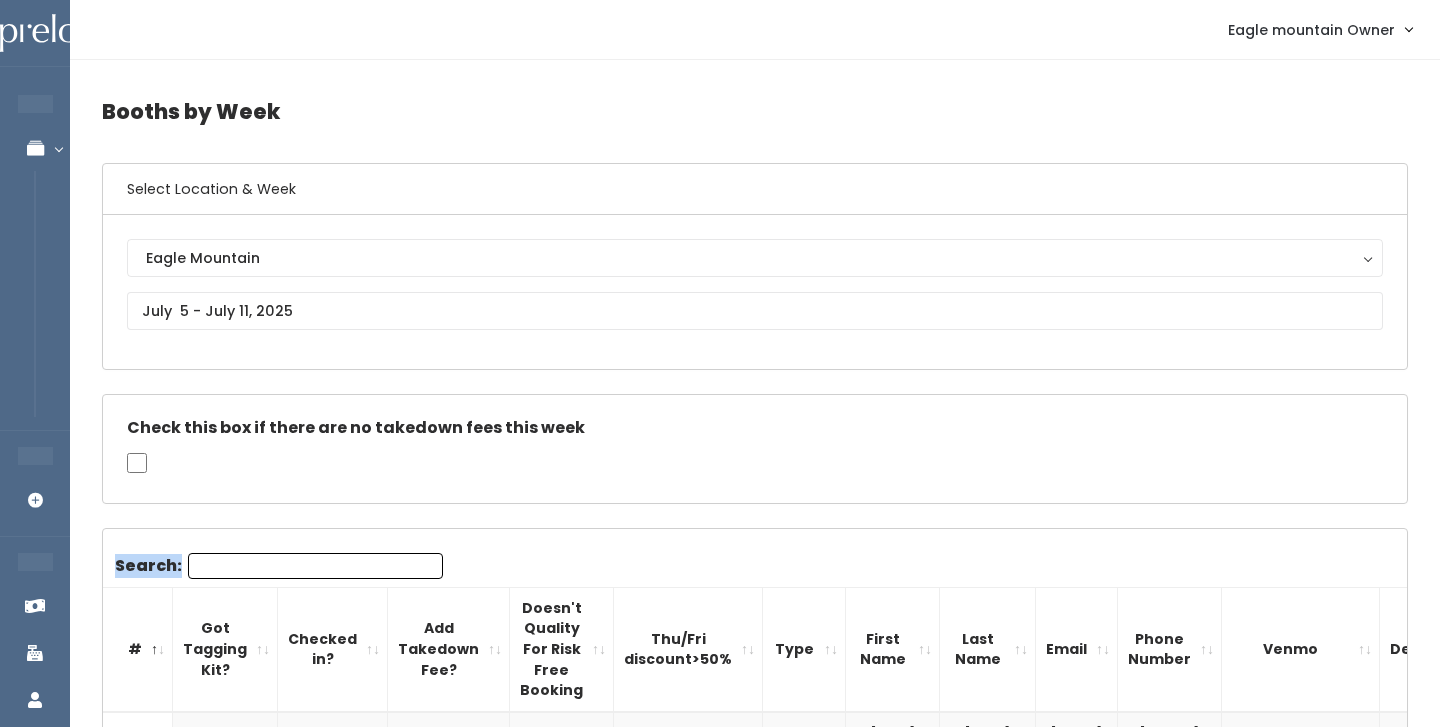 scroll, scrollTop: 0, scrollLeft: 0, axis: both 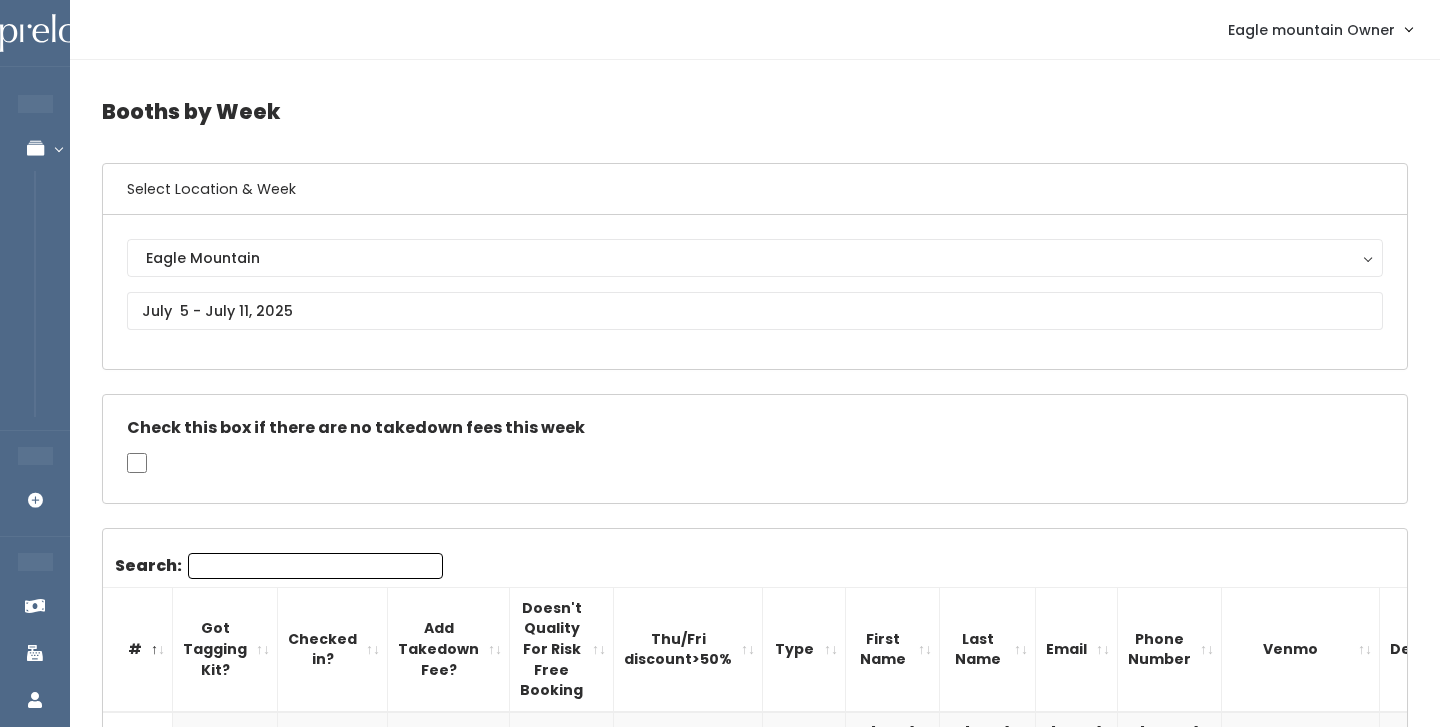 click on "Check this box if there are no takedown fees this week" at bounding box center [755, 449] 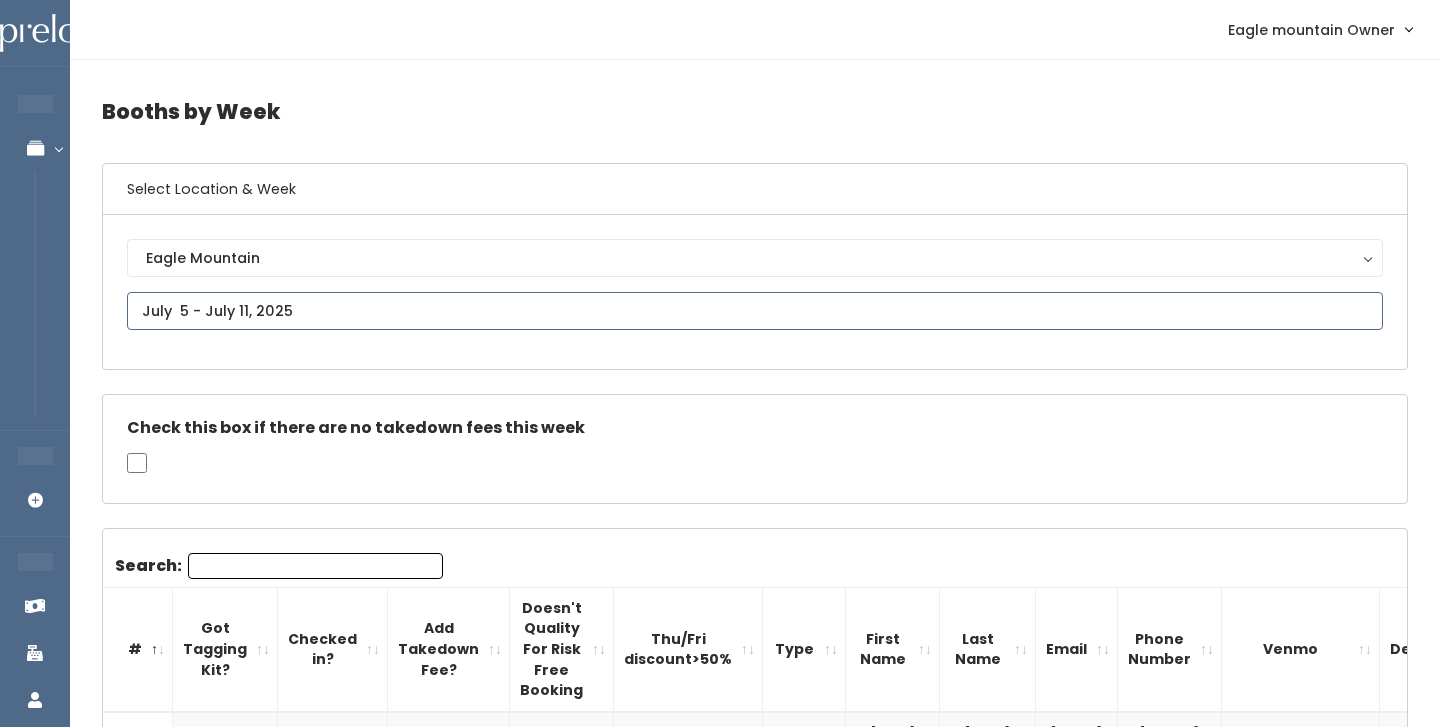 click at bounding box center (755, 311) 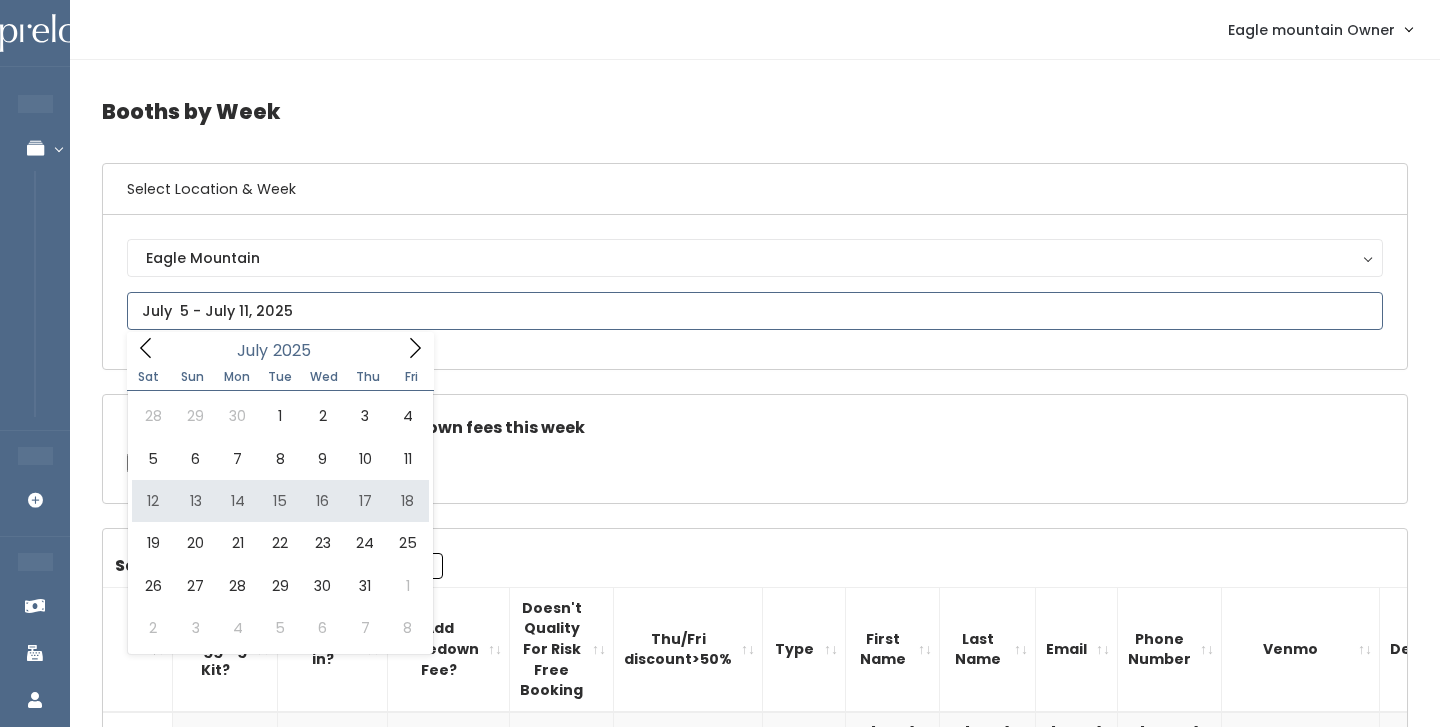 type on "July 12 to July 18" 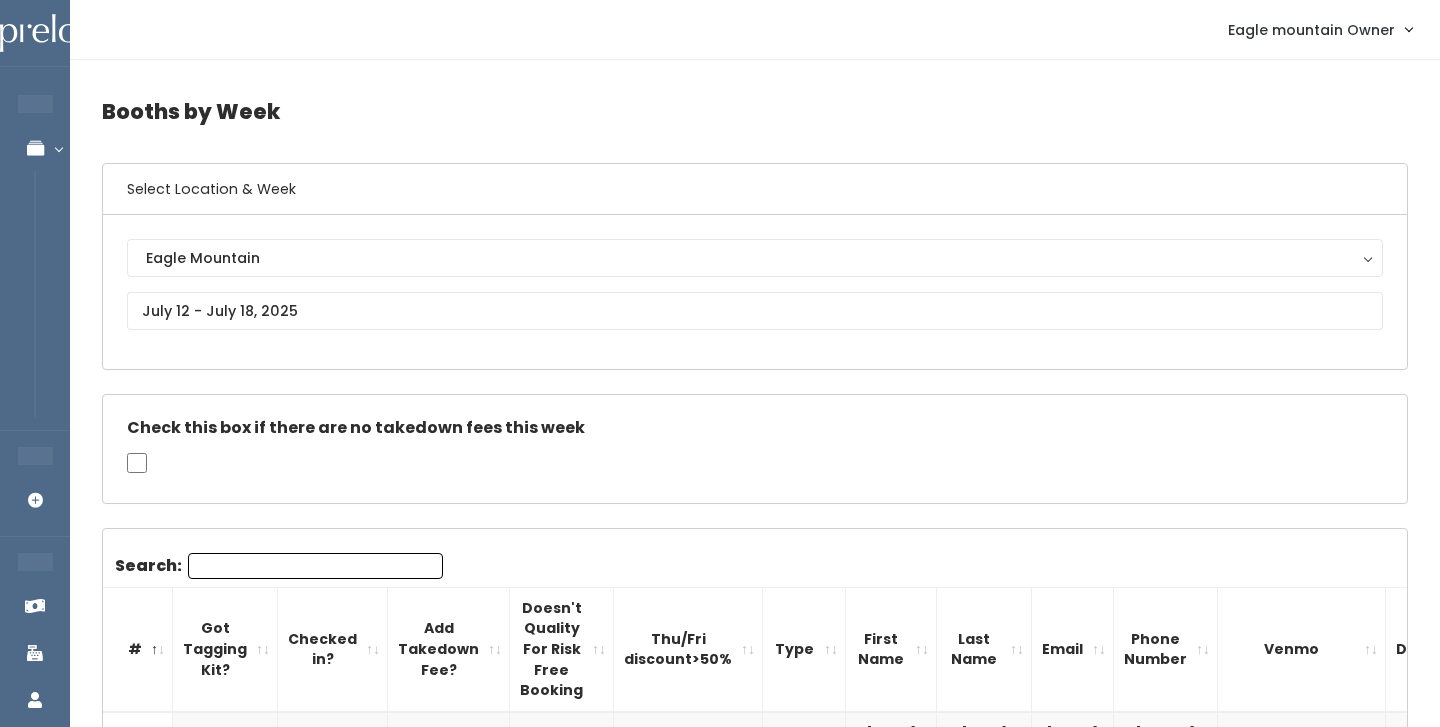 scroll, scrollTop: 221, scrollLeft: 0, axis: vertical 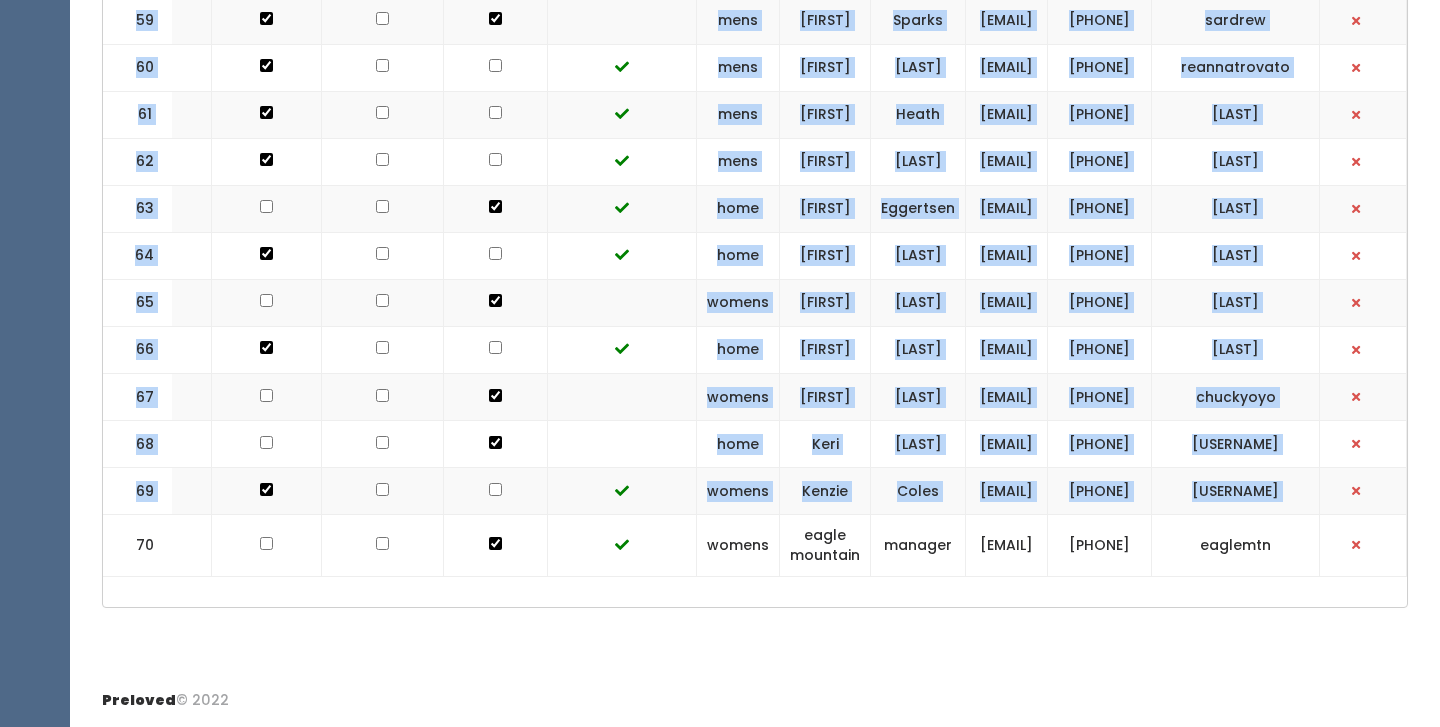drag, startPoint x: 109, startPoint y: 340, endPoint x: 1364, endPoint y: 504, distance: 1265.6702 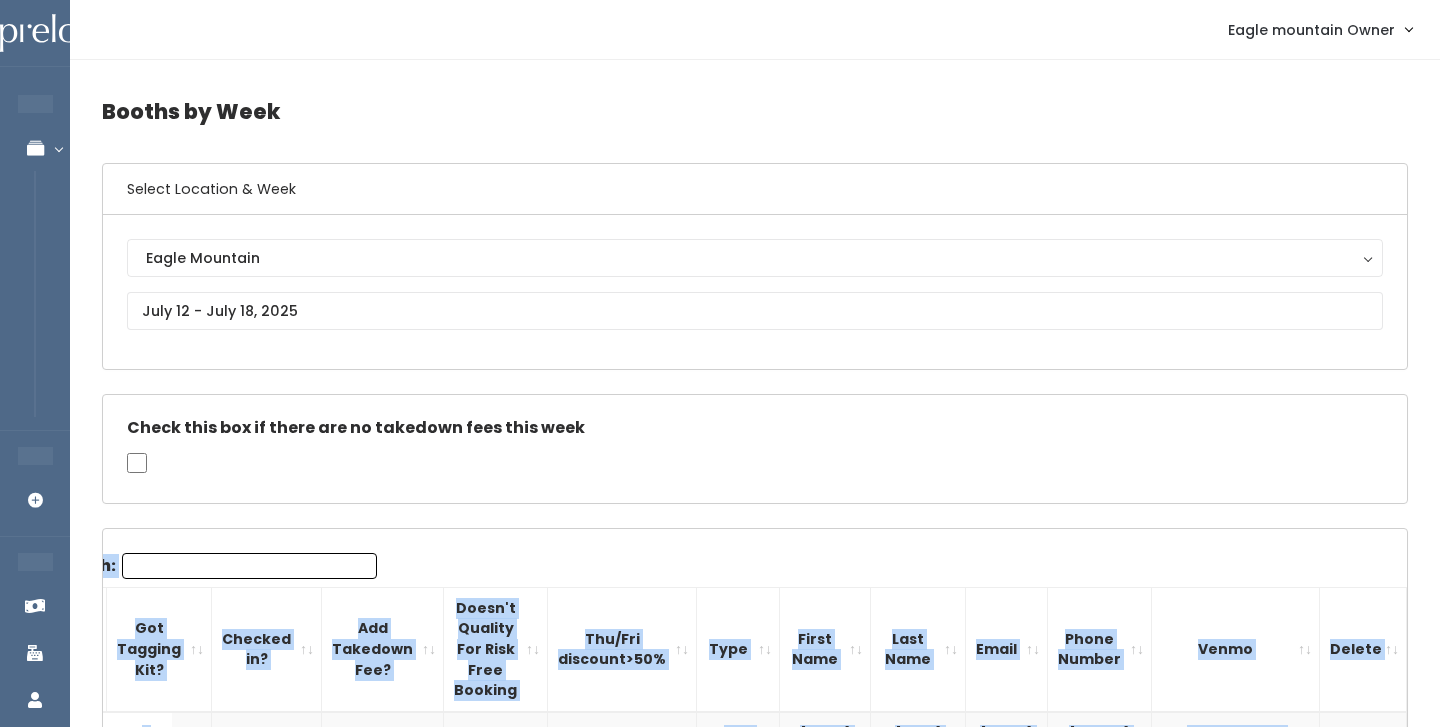 scroll, scrollTop: 0, scrollLeft: 0, axis: both 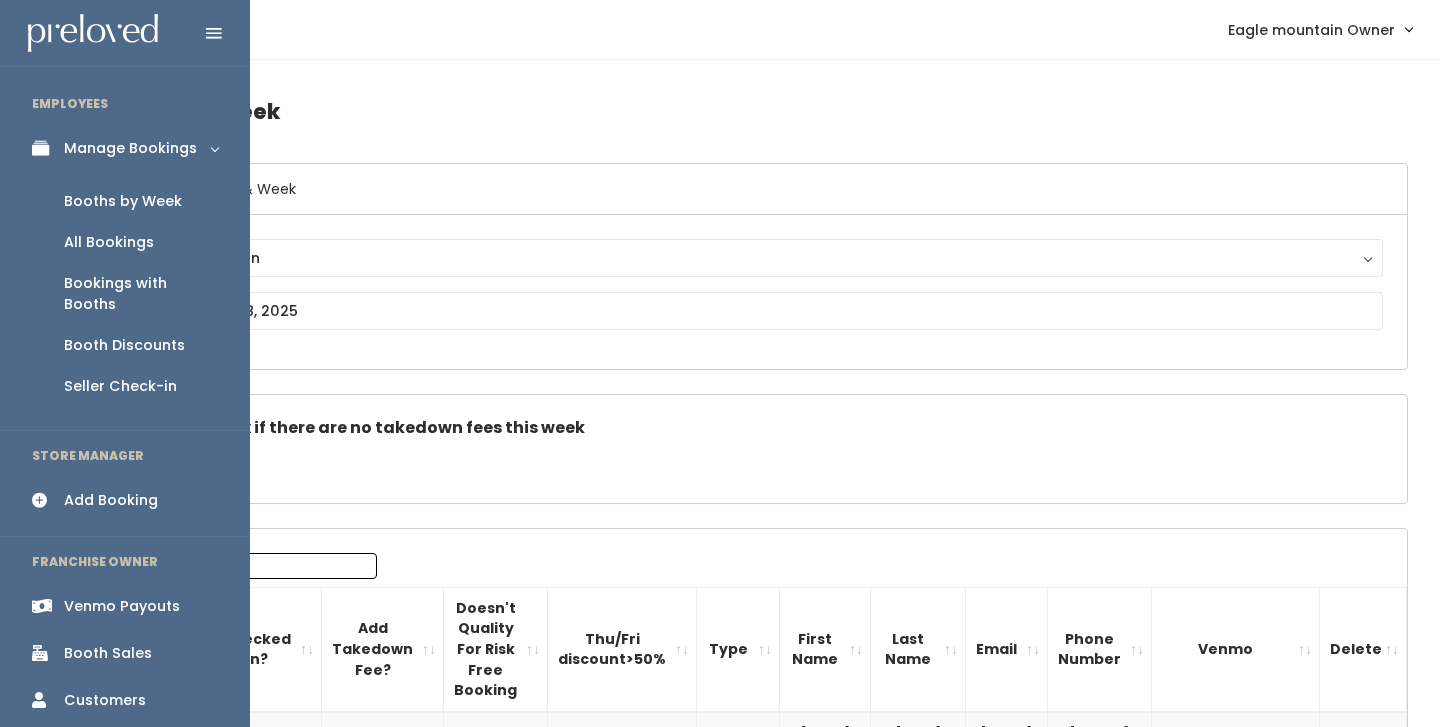 click on "Booths by Week" at bounding box center (123, 201) 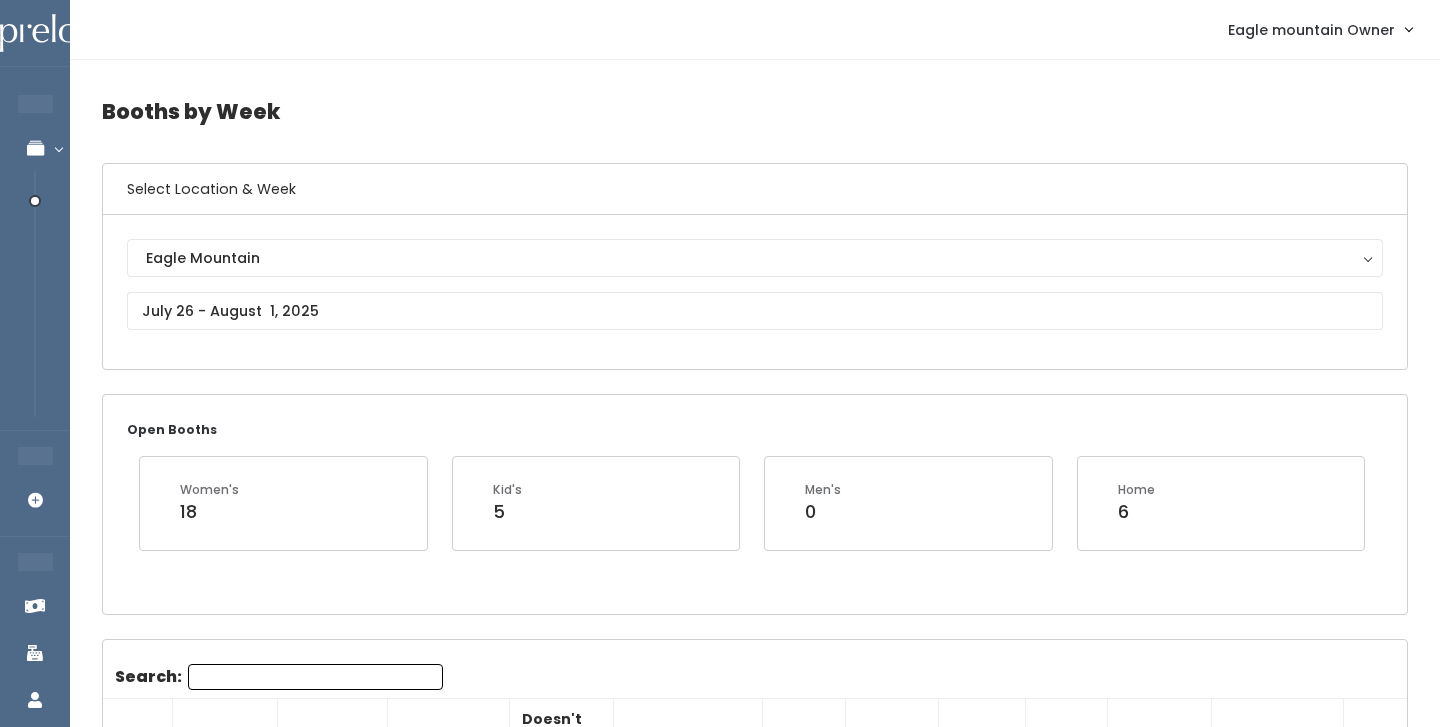 scroll, scrollTop: 0, scrollLeft: 0, axis: both 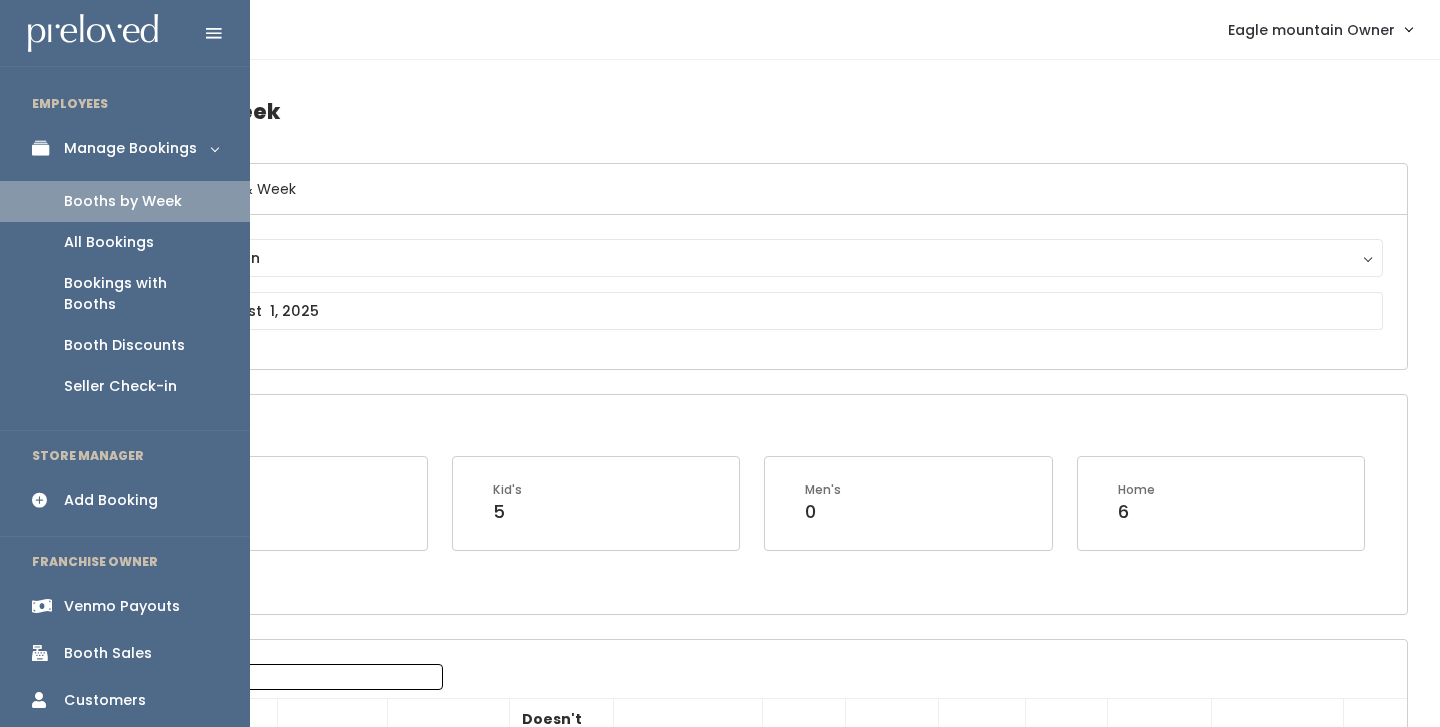 click on "Venmo Payouts" at bounding box center [125, 606] 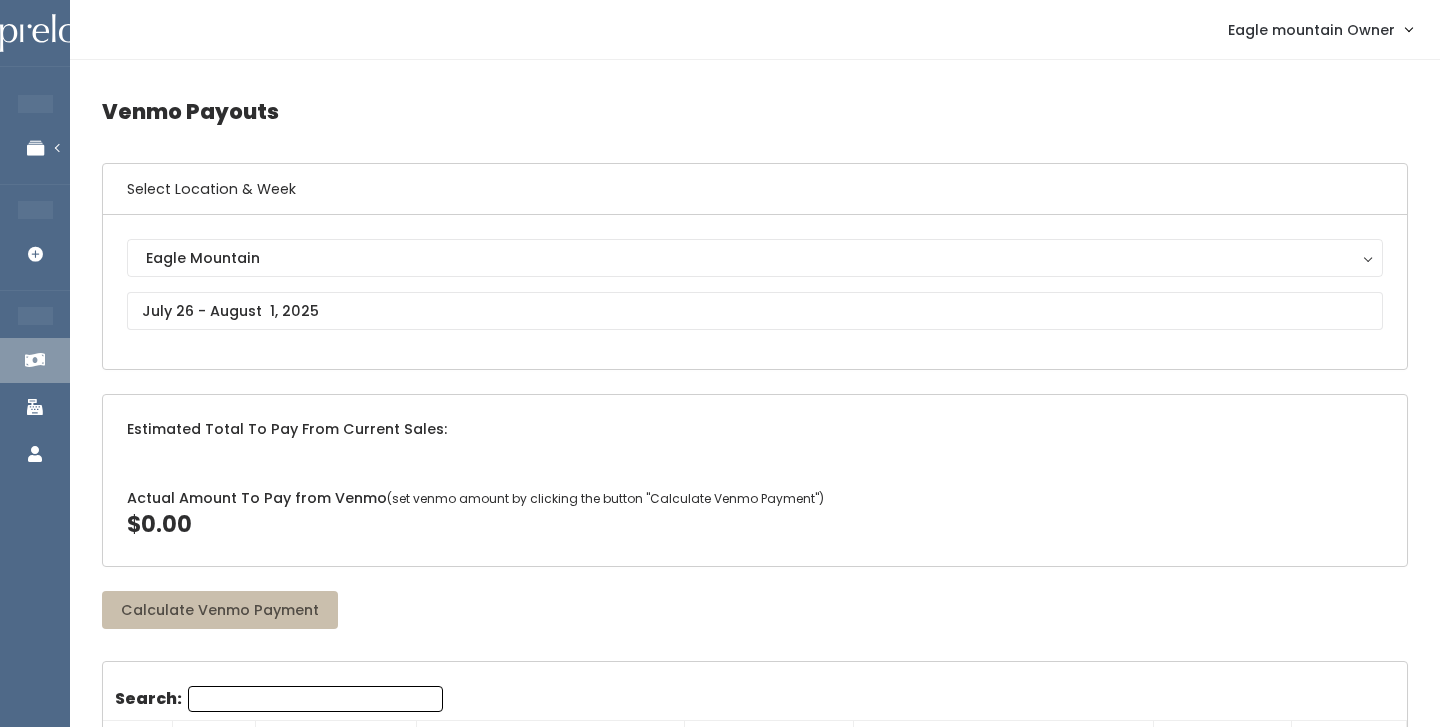 scroll, scrollTop: 0, scrollLeft: 0, axis: both 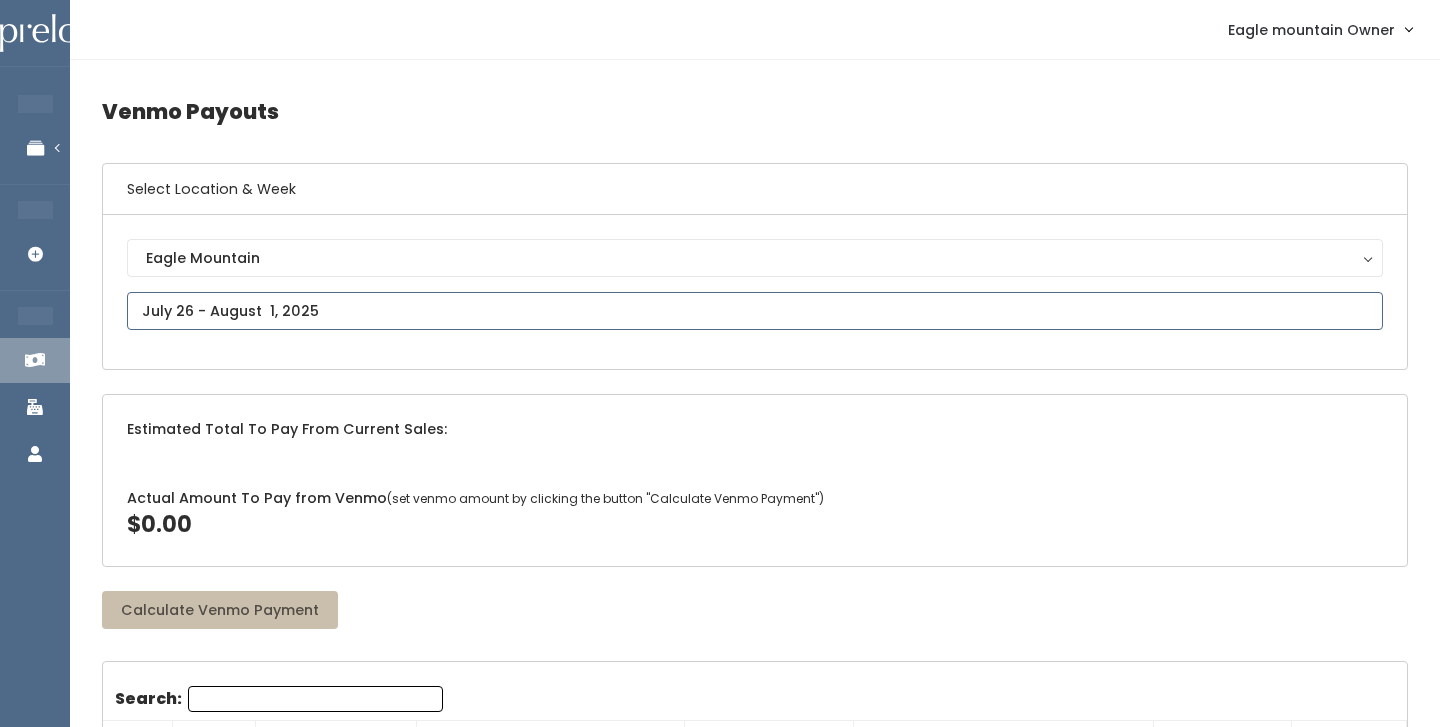 click at bounding box center [755, 311] 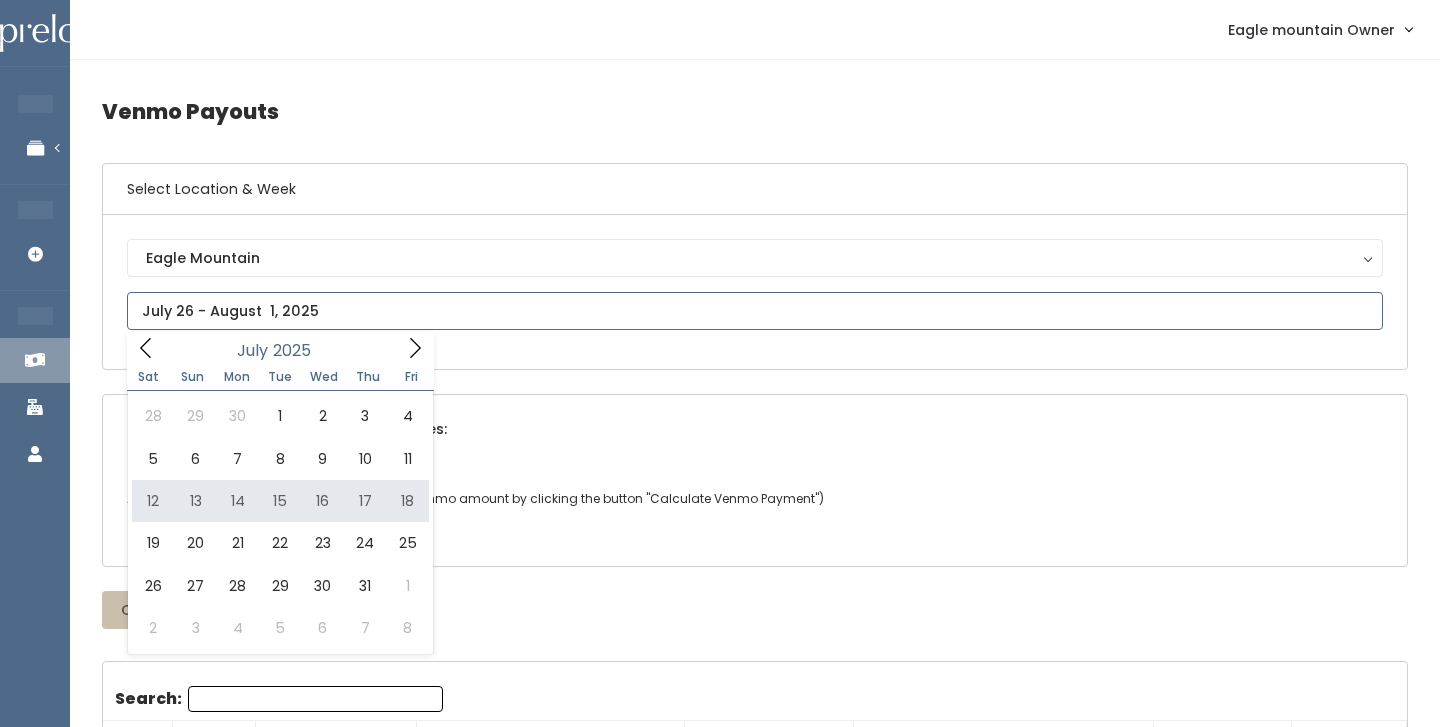 type on "[DATE_RANGE]" 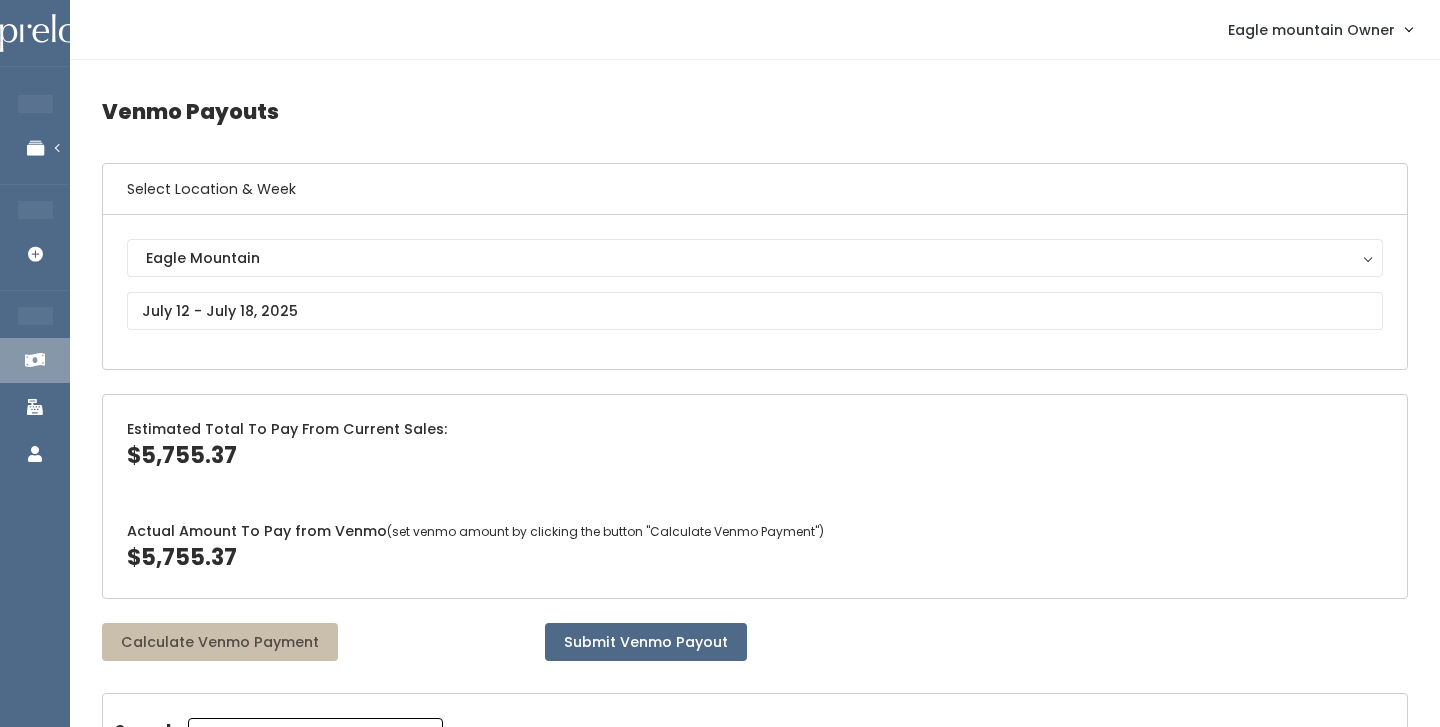 scroll, scrollTop: 0, scrollLeft: 0, axis: both 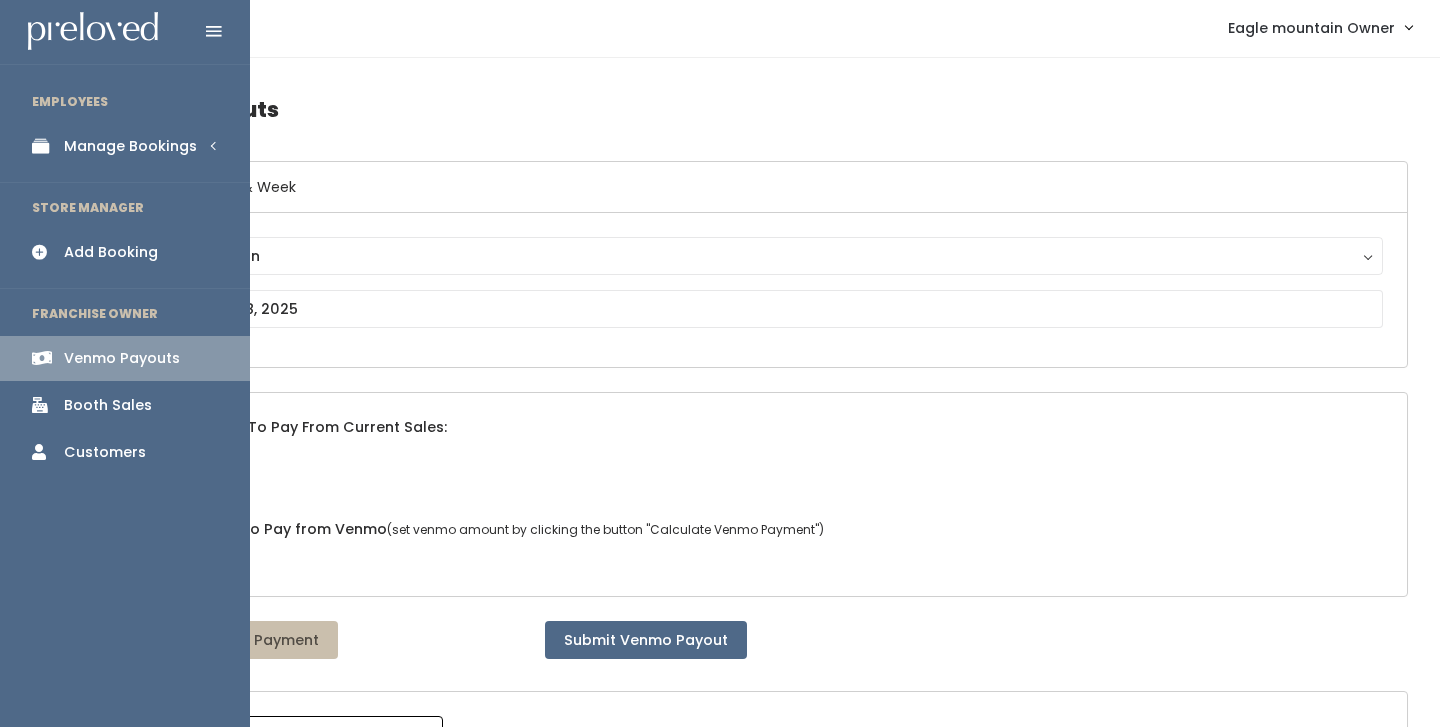 click on "Manage Bookings" at bounding box center [125, 146] 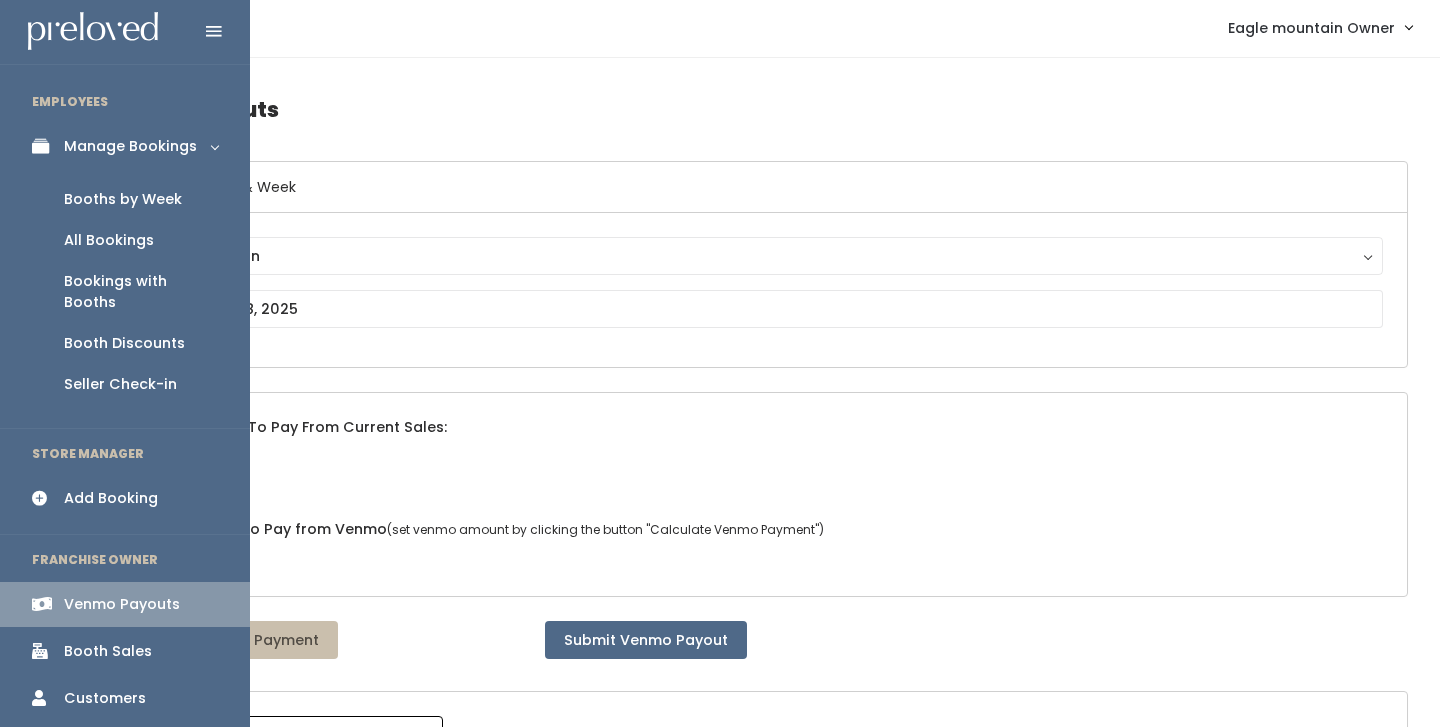click on "Booths by Week" at bounding box center [125, 199] 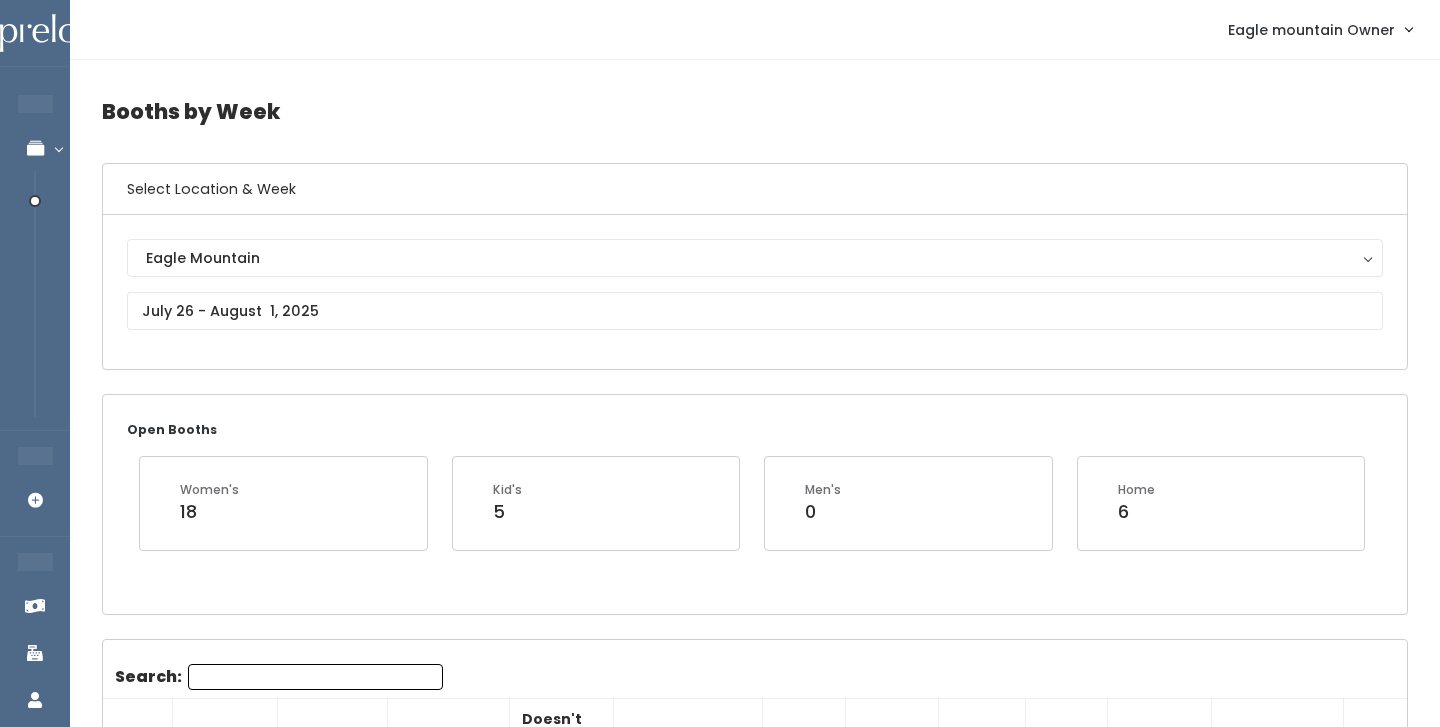 scroll, scrollTop: 0, scrollLeft: 0, axis: both 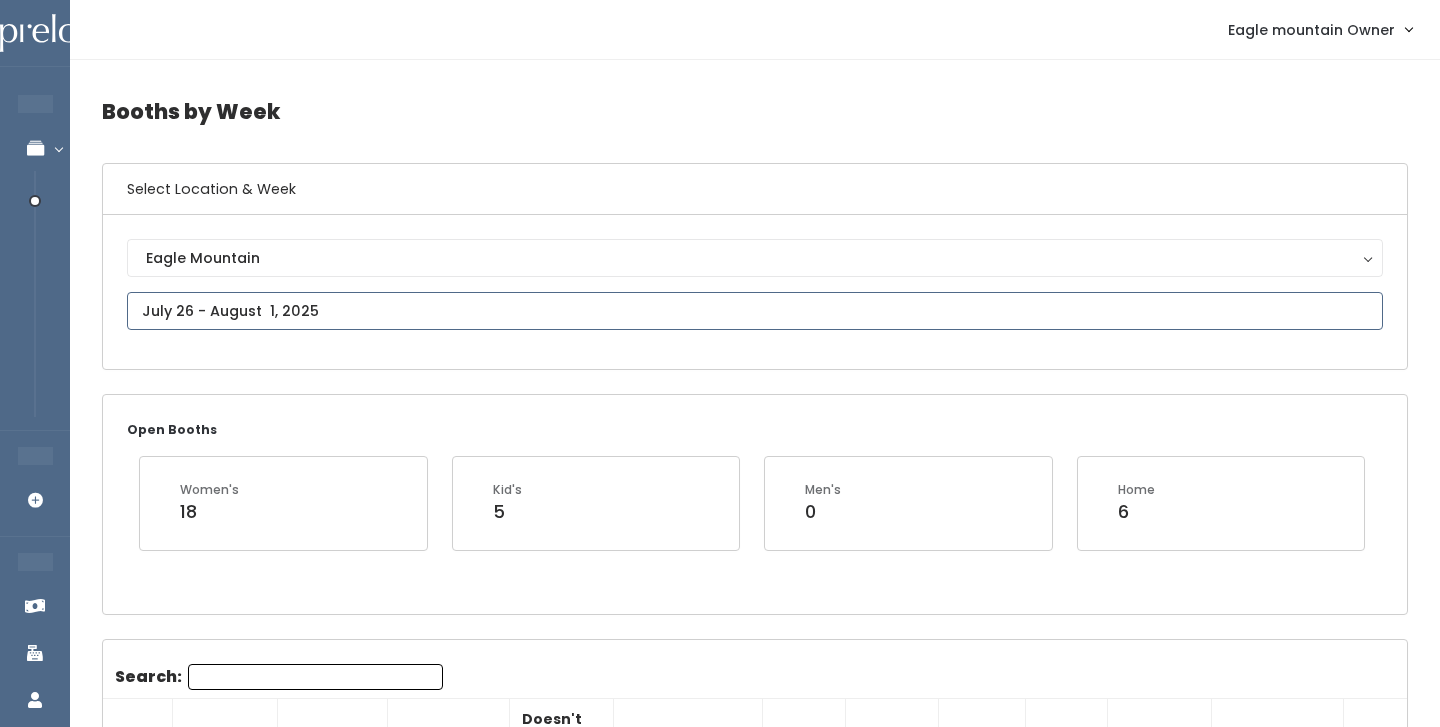 click on "EMPLOYEES
Manage Bookings
Booths by Week
All Bookings
Bookings with Booths
Booth Discounts
Seller Check-in
STORE MANAGER
Add Booking
FRANCHISE OWNER
Venmo Payouts
Booth Sales
Customers" at bounding box center (720, 2050) 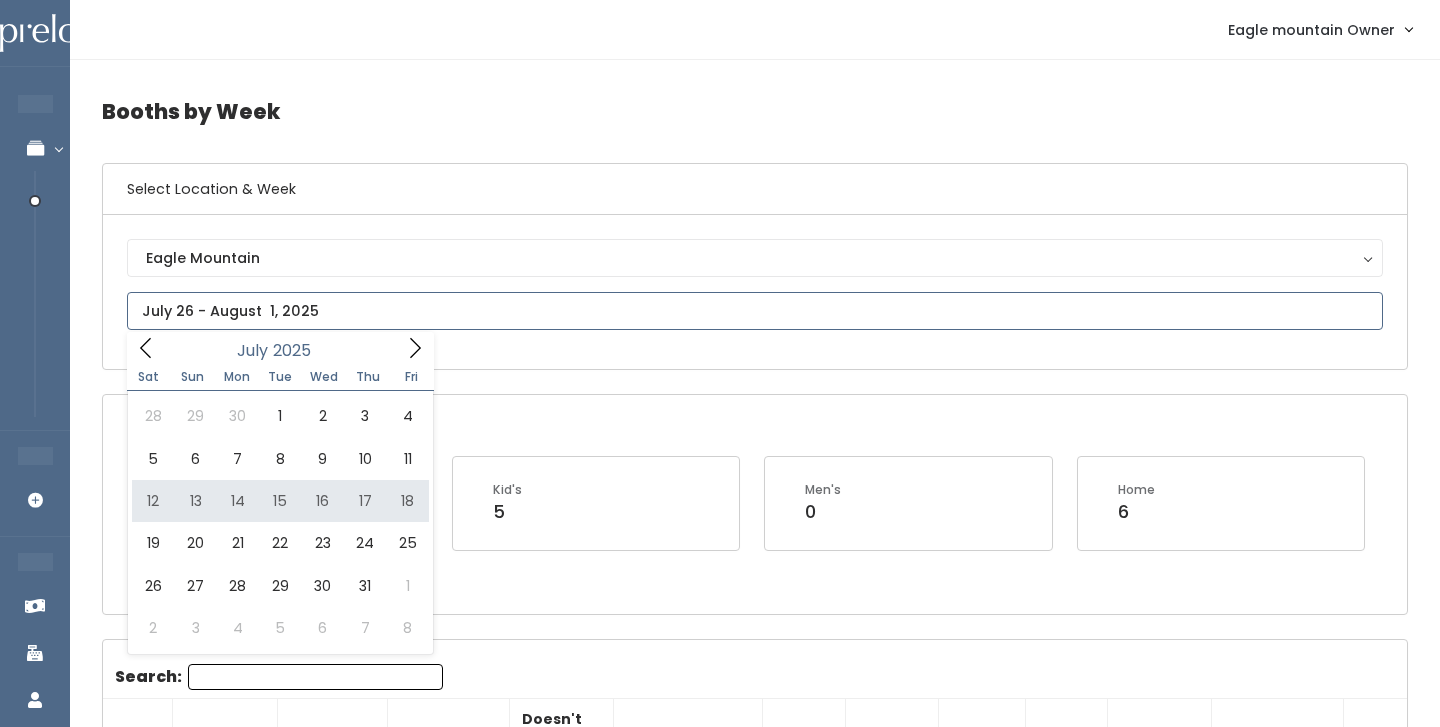 type on "[MONTH] [NUMBER] to [MONTH] [NUMBER]" 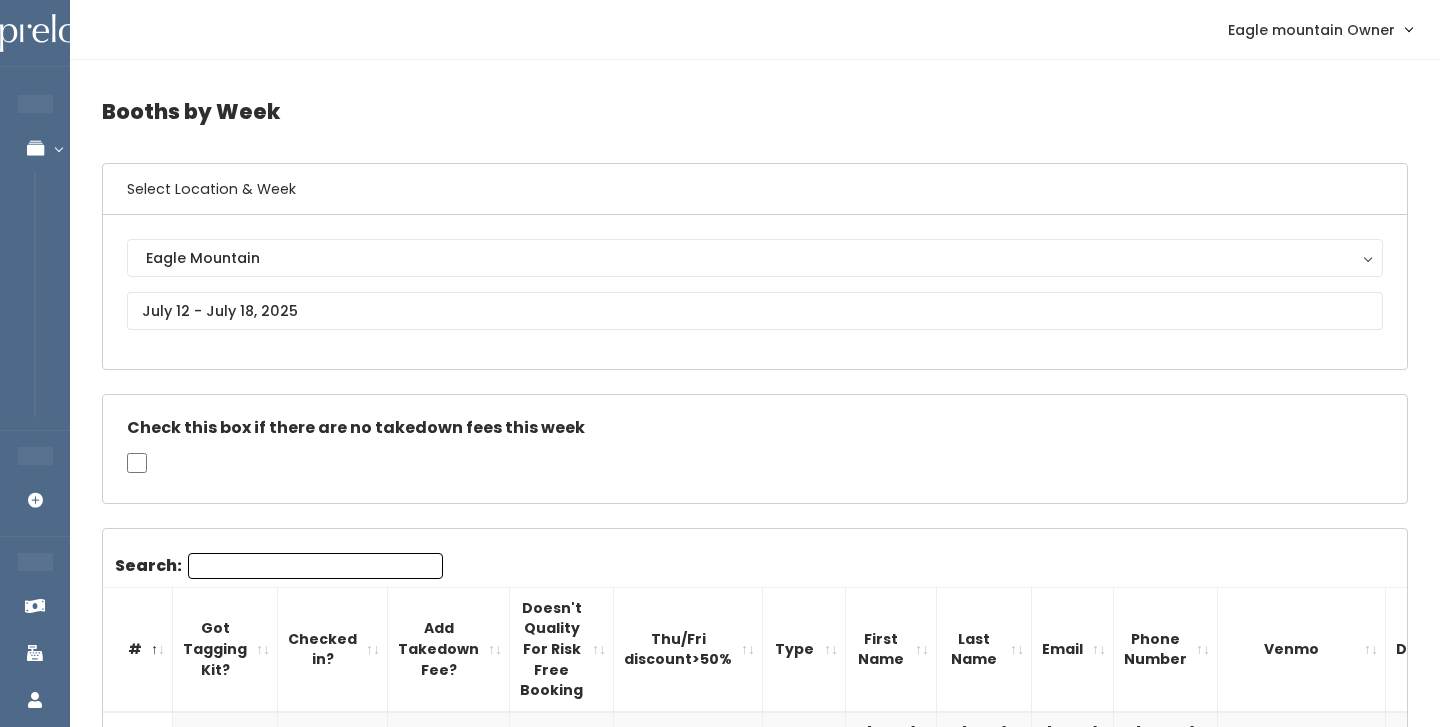 scroll, scrollTop: 0, scrollLeft: 0, axis: both 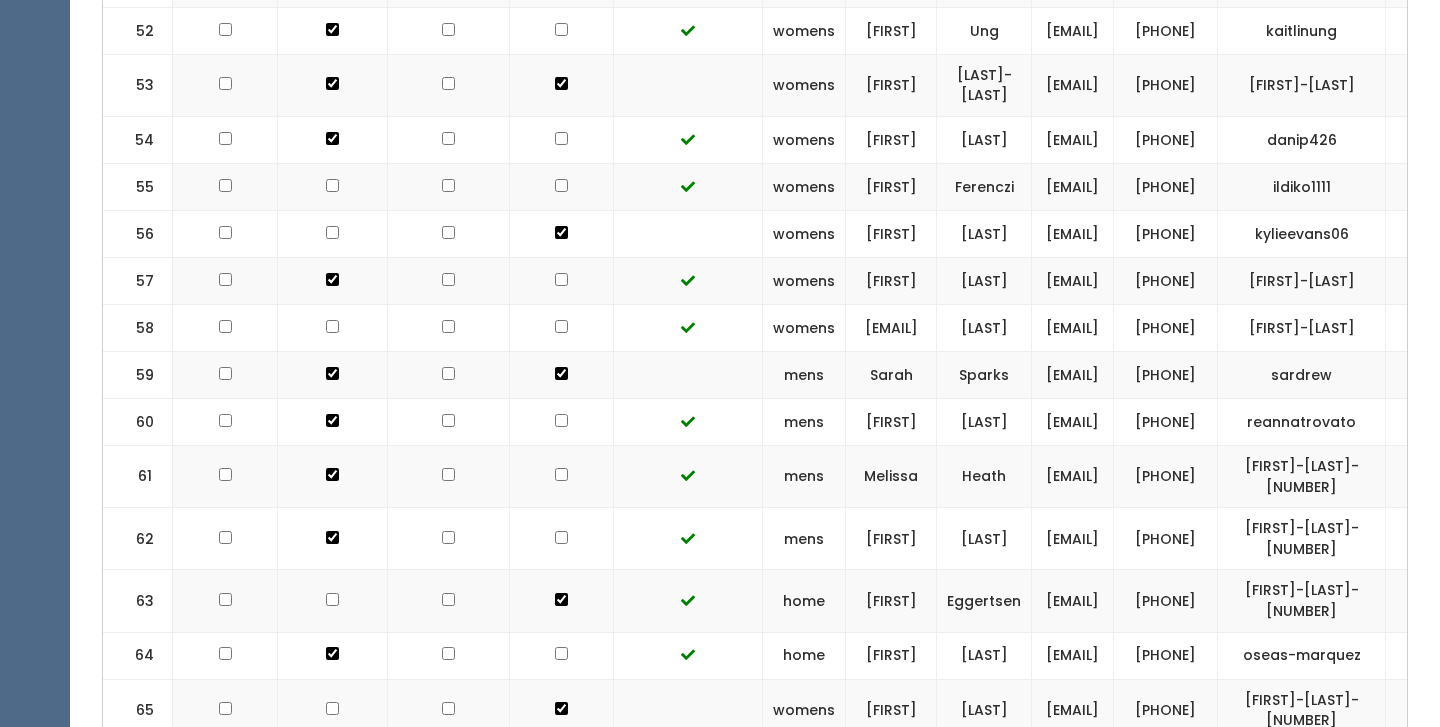 click at bounding box center (561, -2506) 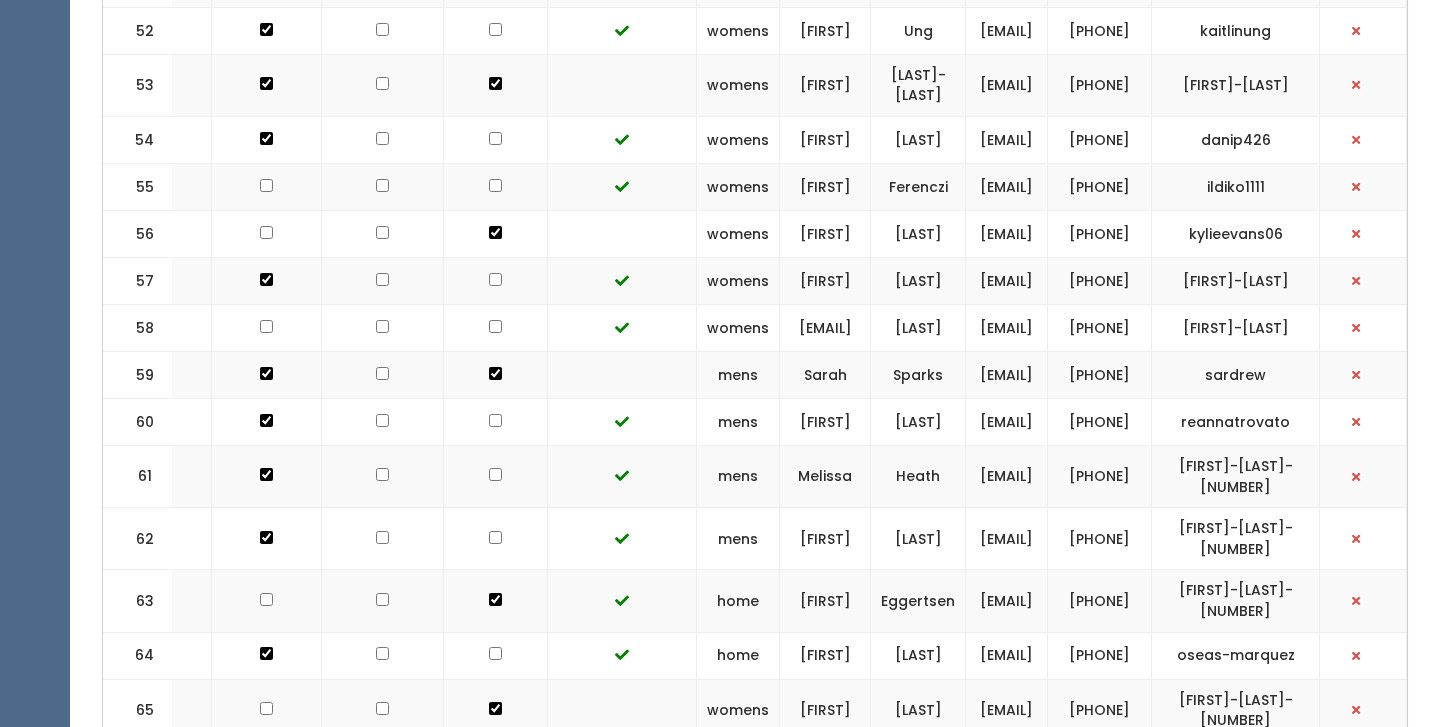 scroll, scrollTop: 0, scrollLeft: 260, axis: horizontal 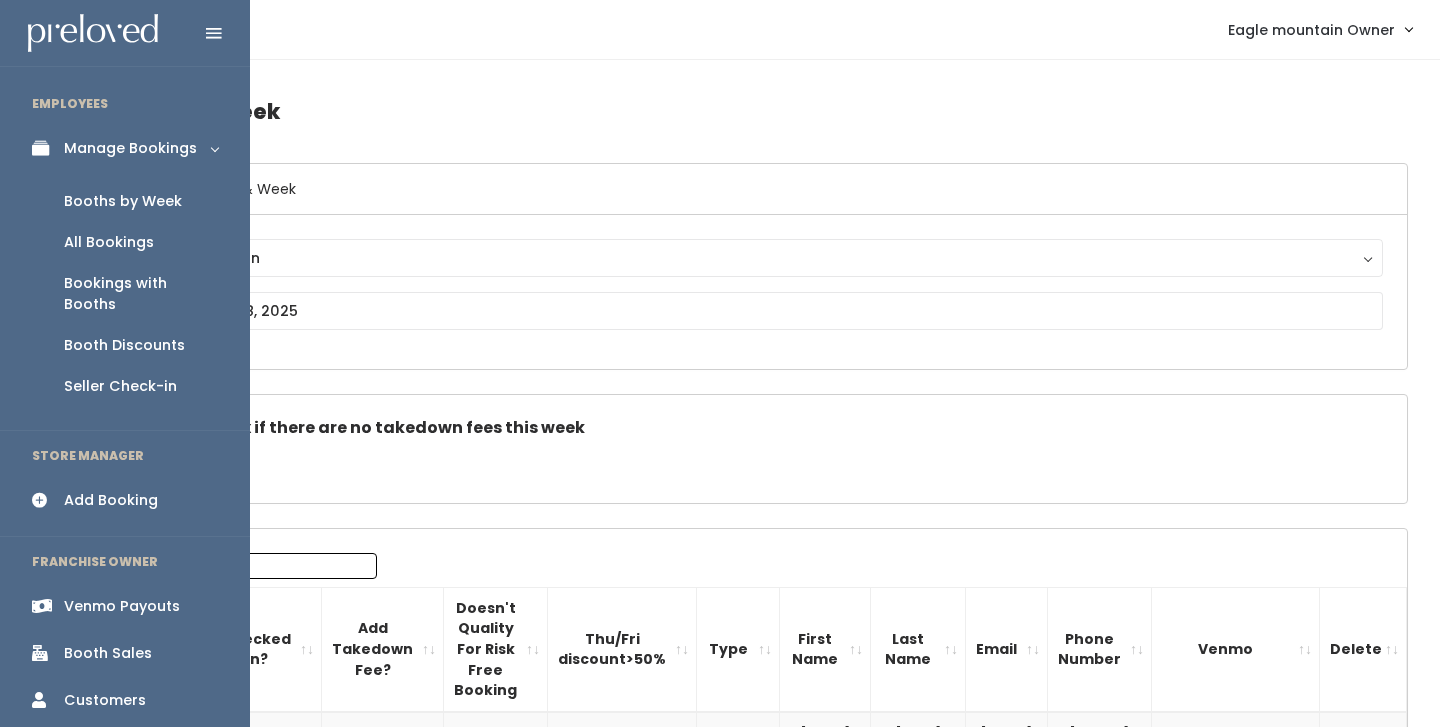 click on "Venmo Payouts" at bounding box center (122, 606) 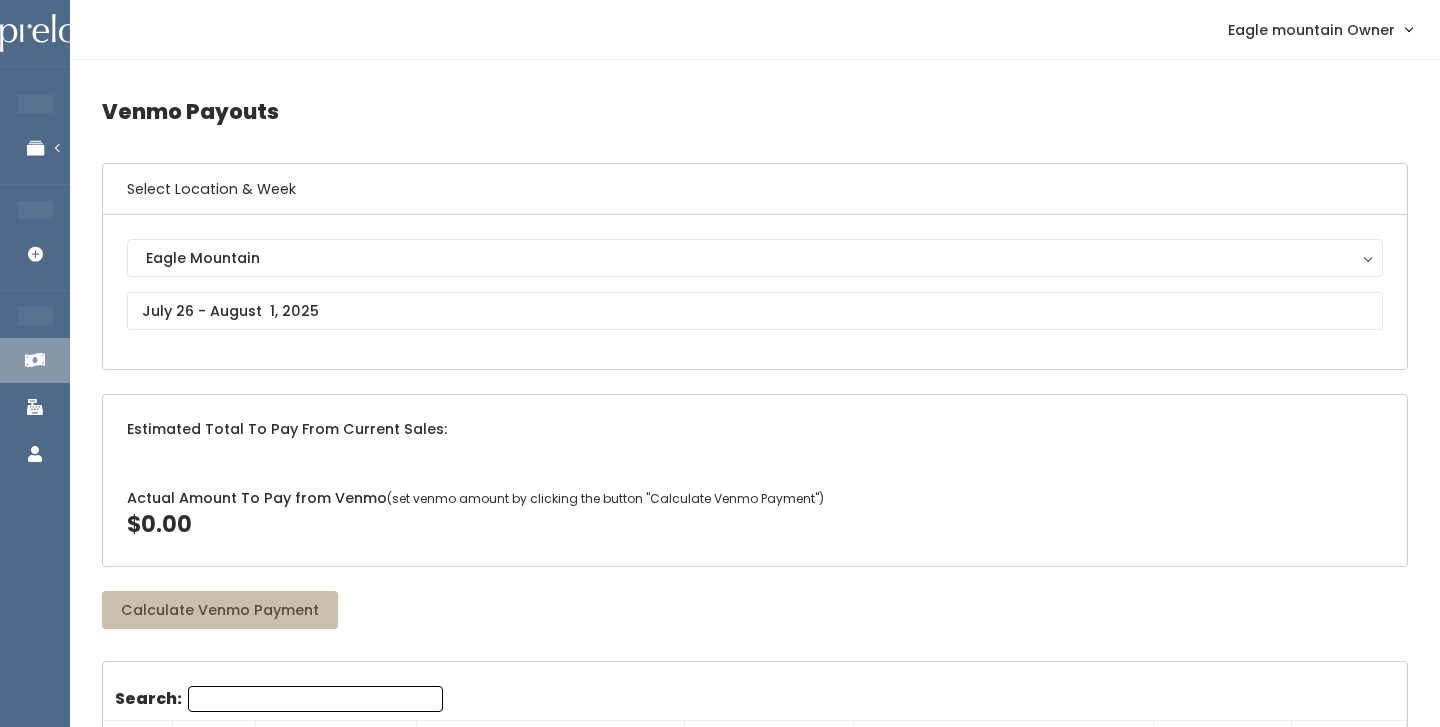 scroll, scrollTop: 0, scrollLeft: 0, axis: both 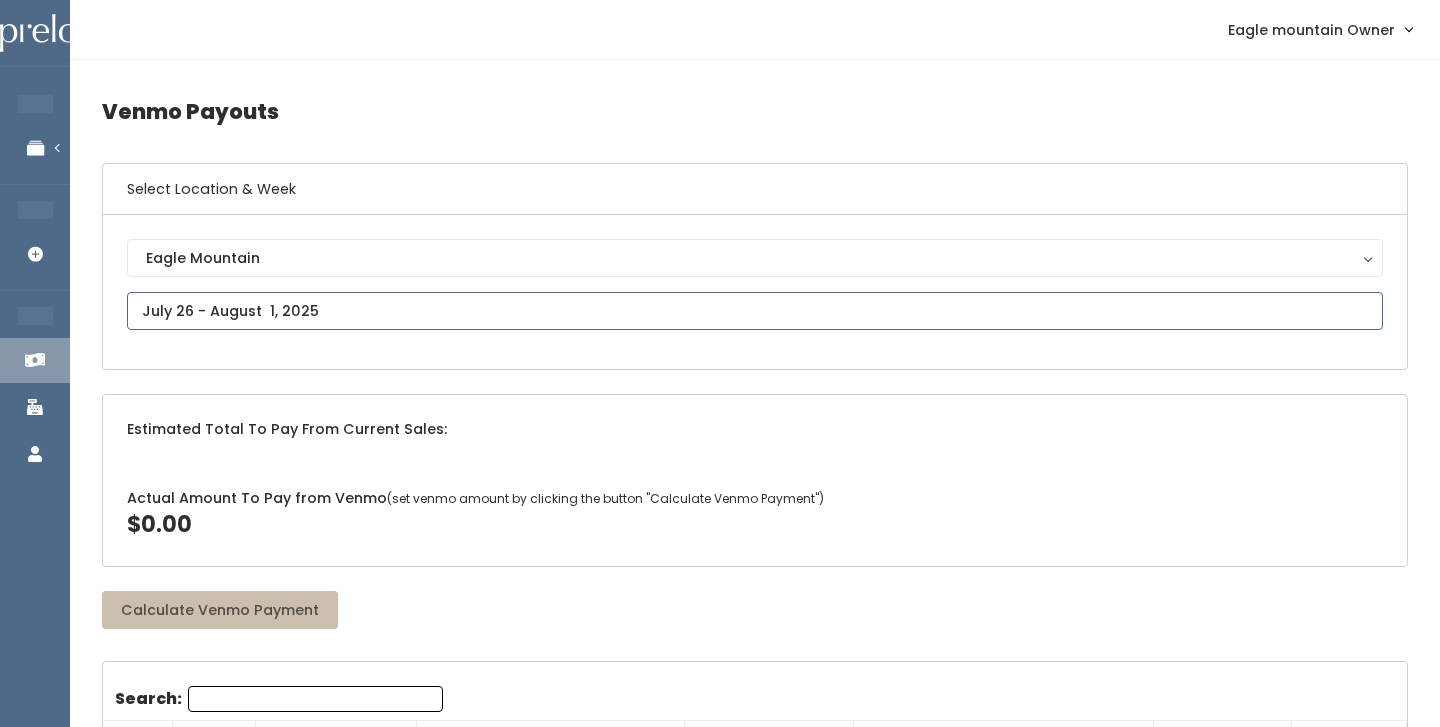 click on "EMPLOYEES
Manage Bookings
Booths by Week
All Bookings
Bookings with Booths
Booth Discounts
Seller Check-in
STORE MANAGER
Add Booking
FRANCHISE OWNER
Venmo Payouts
Booth Sales
Customers" at bounding box center (720, 2122) 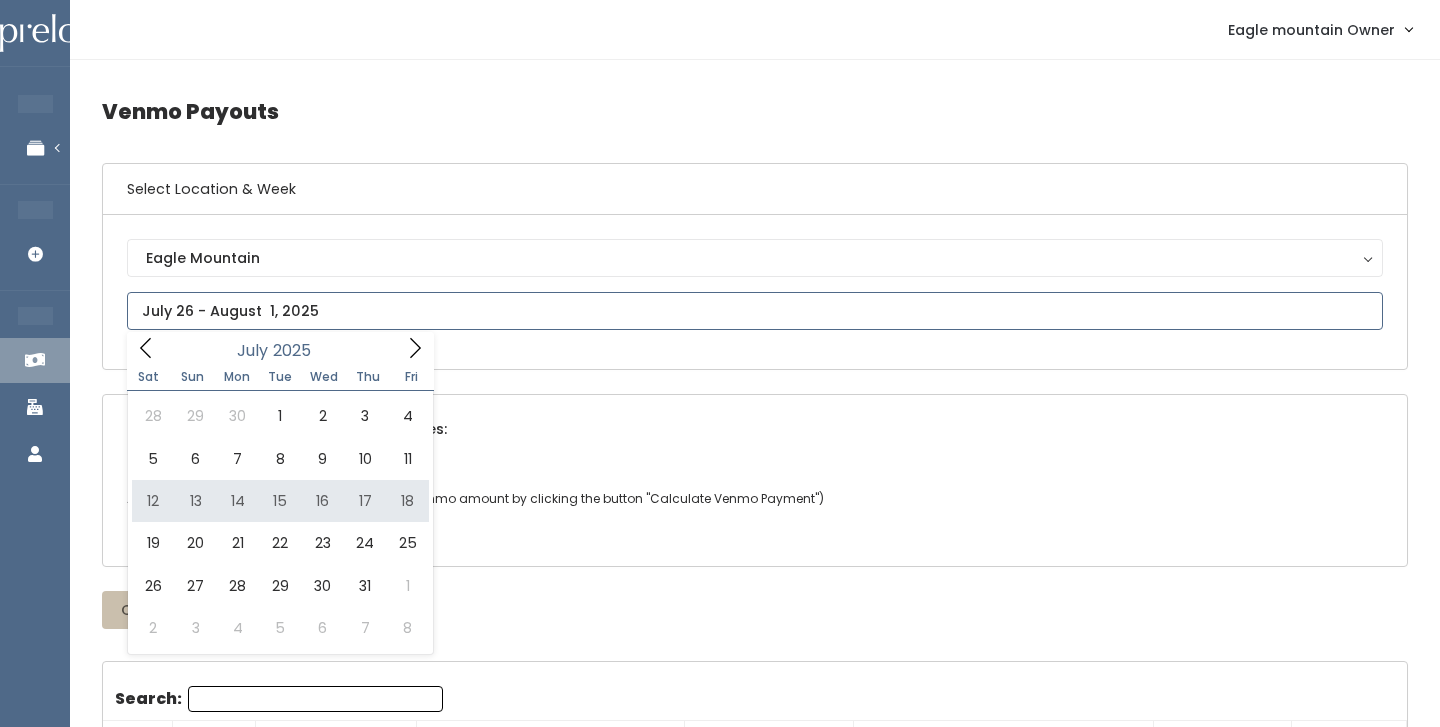 type on "July 12 to July 18" 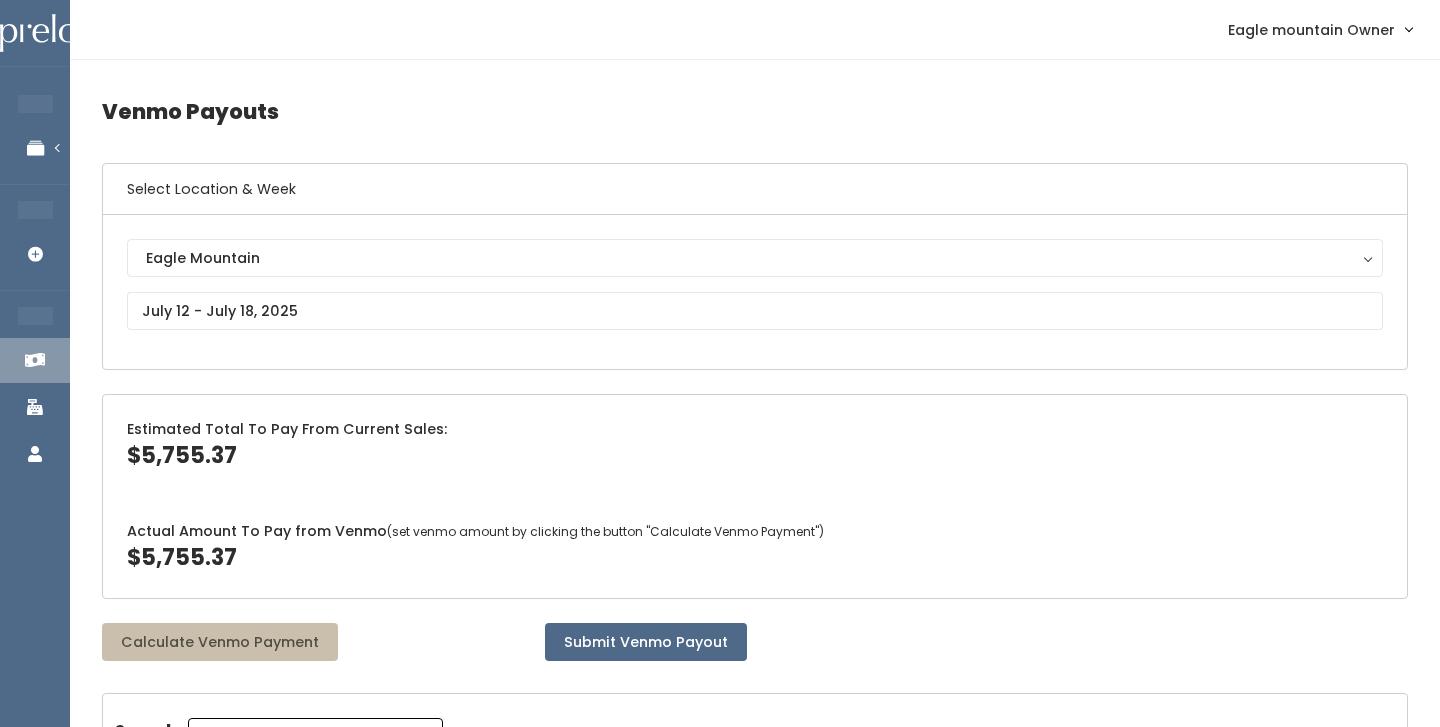 scroll, scrollTop: 0, scrollLeft: 0, axis: both 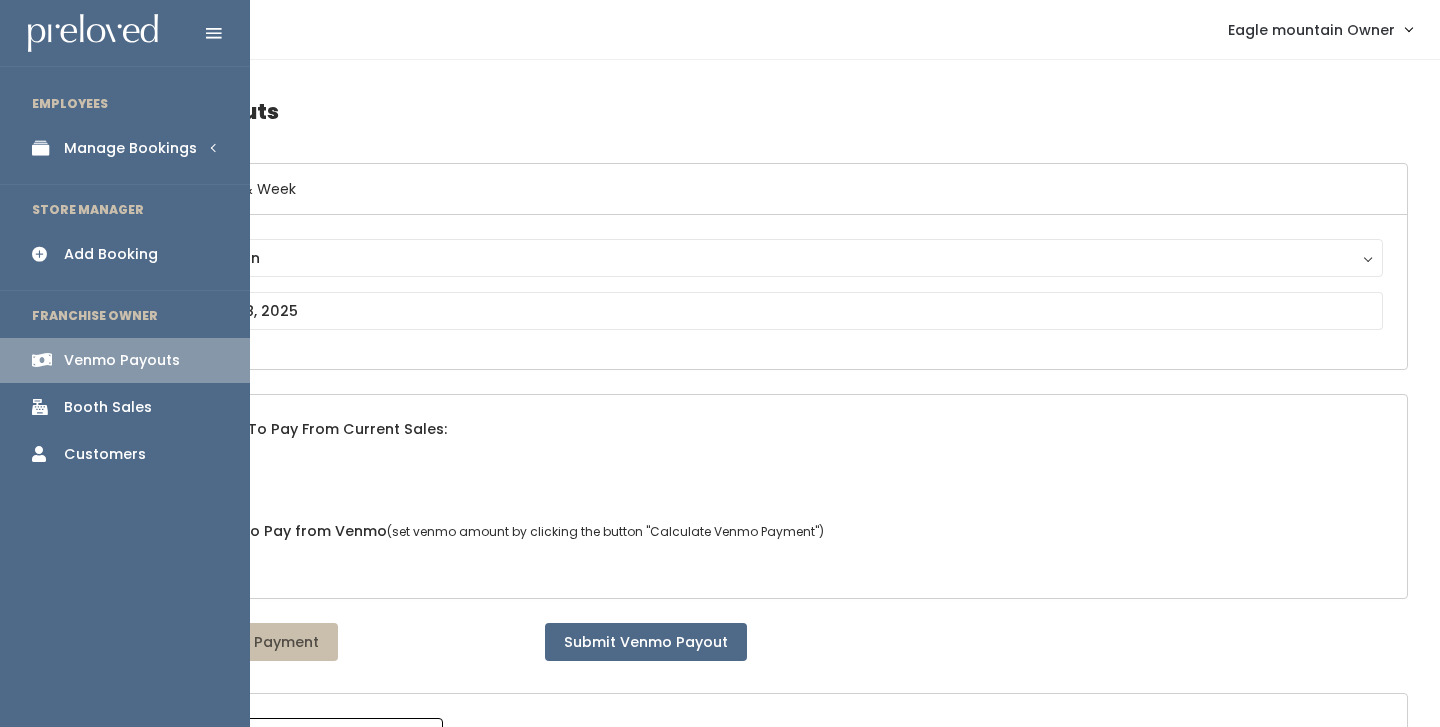 click on "Manage Bookings" at bounding box center [125, 148] 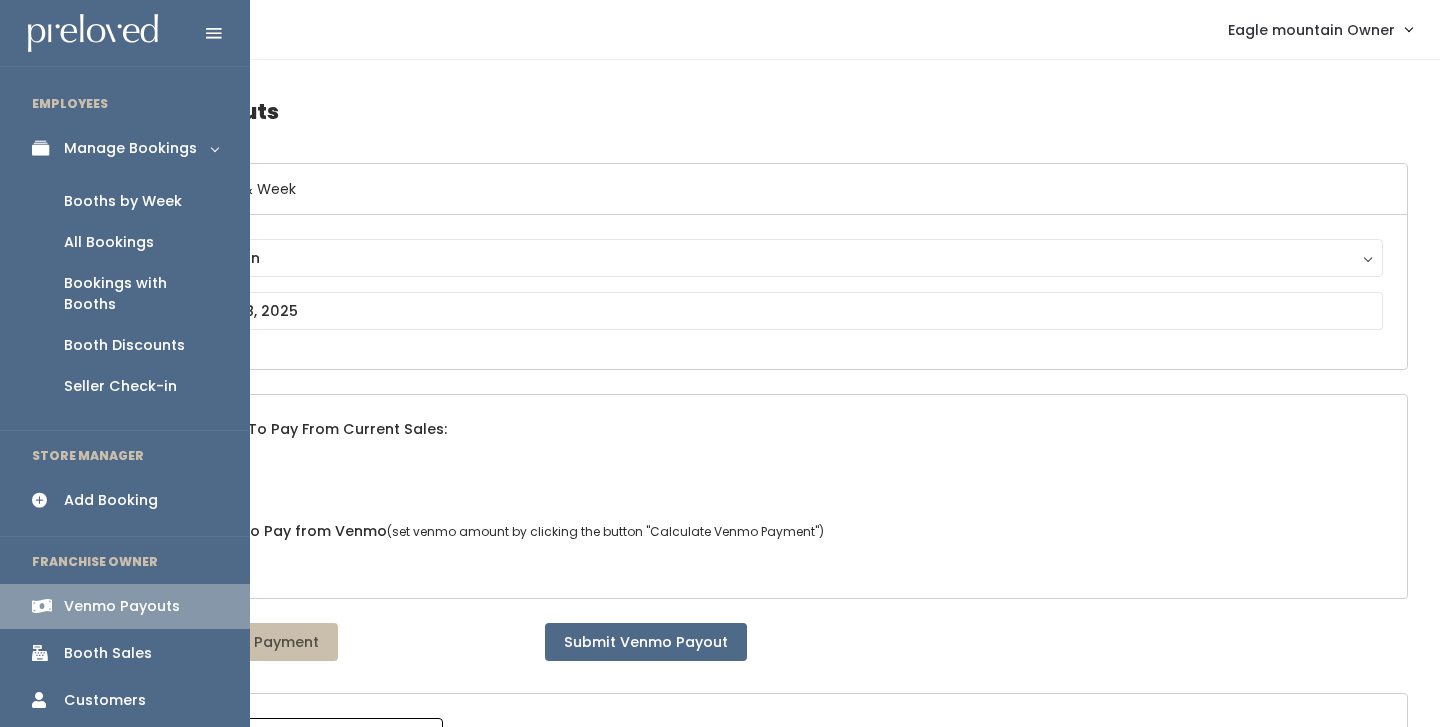 click on "Booths by Week" at bounding box center (123, 201) 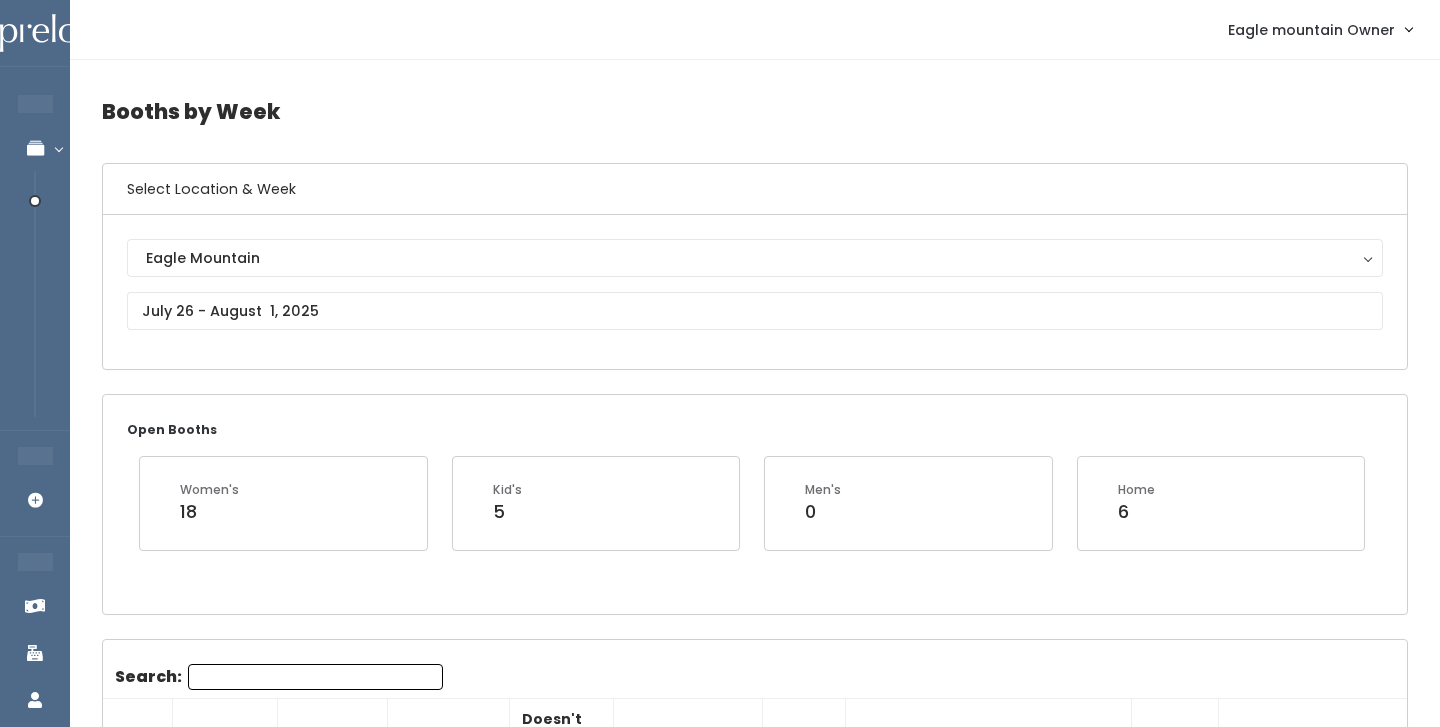 scroll, scrollTop: 0, scrollLeft: 0, axis: both 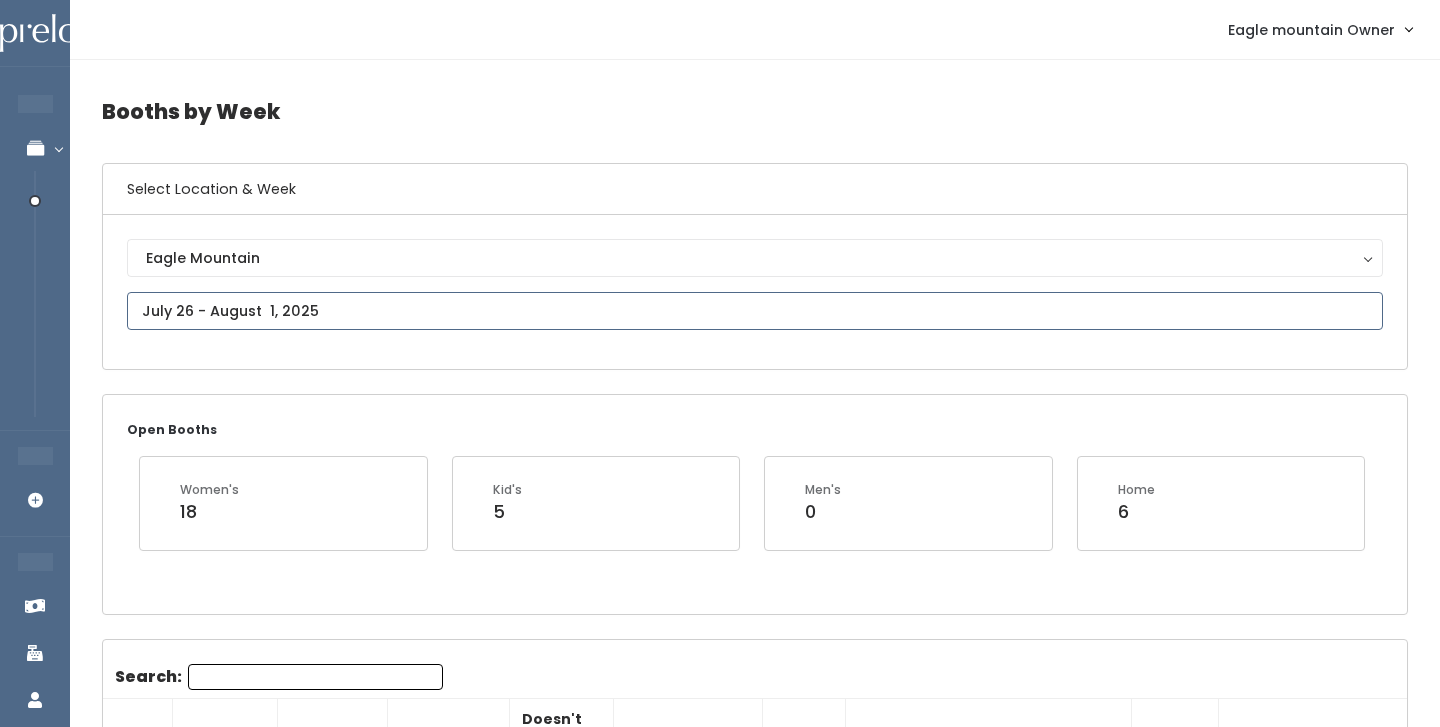 click at bounding box center [755, 311] 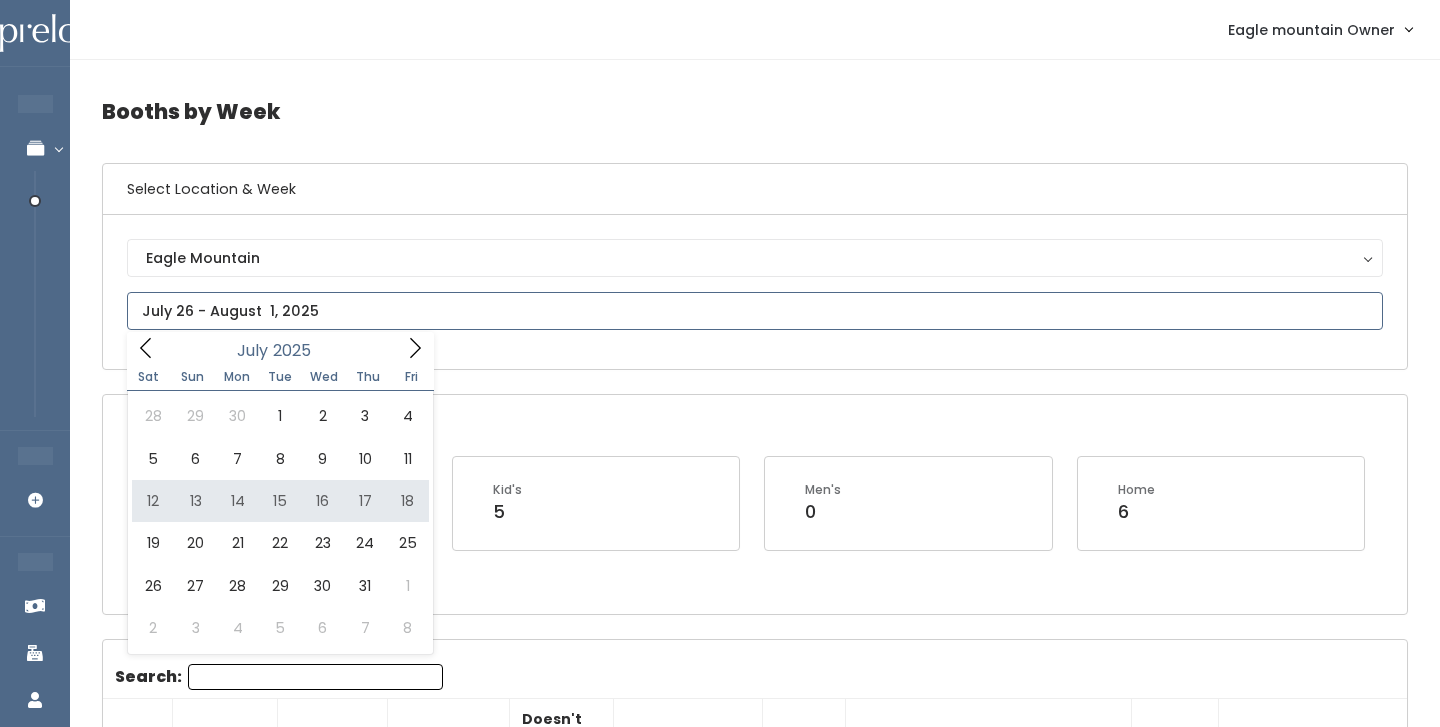 type on "[MONTH] [NUMBER] to [MONTH] [NUMBER]" 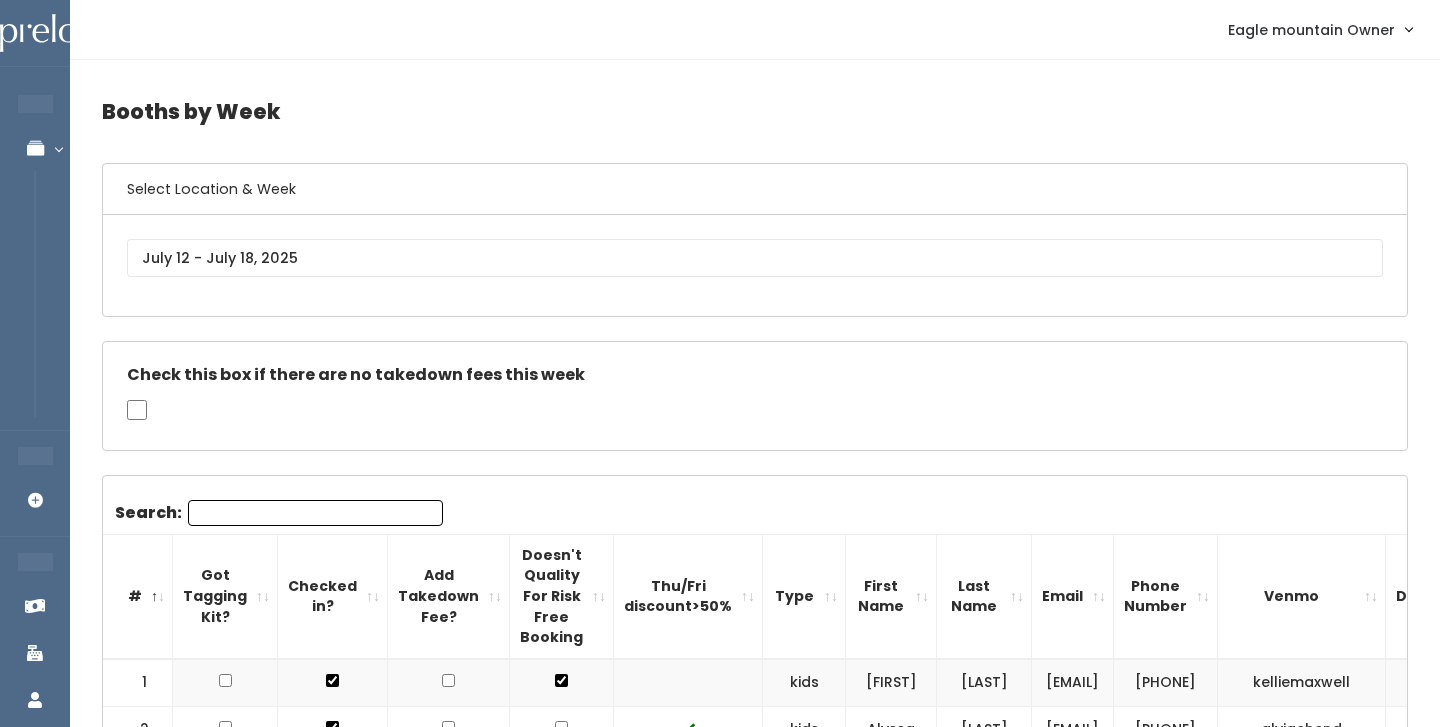 scroll, scrollTop: 0, scrollLeft: 0, axis: both 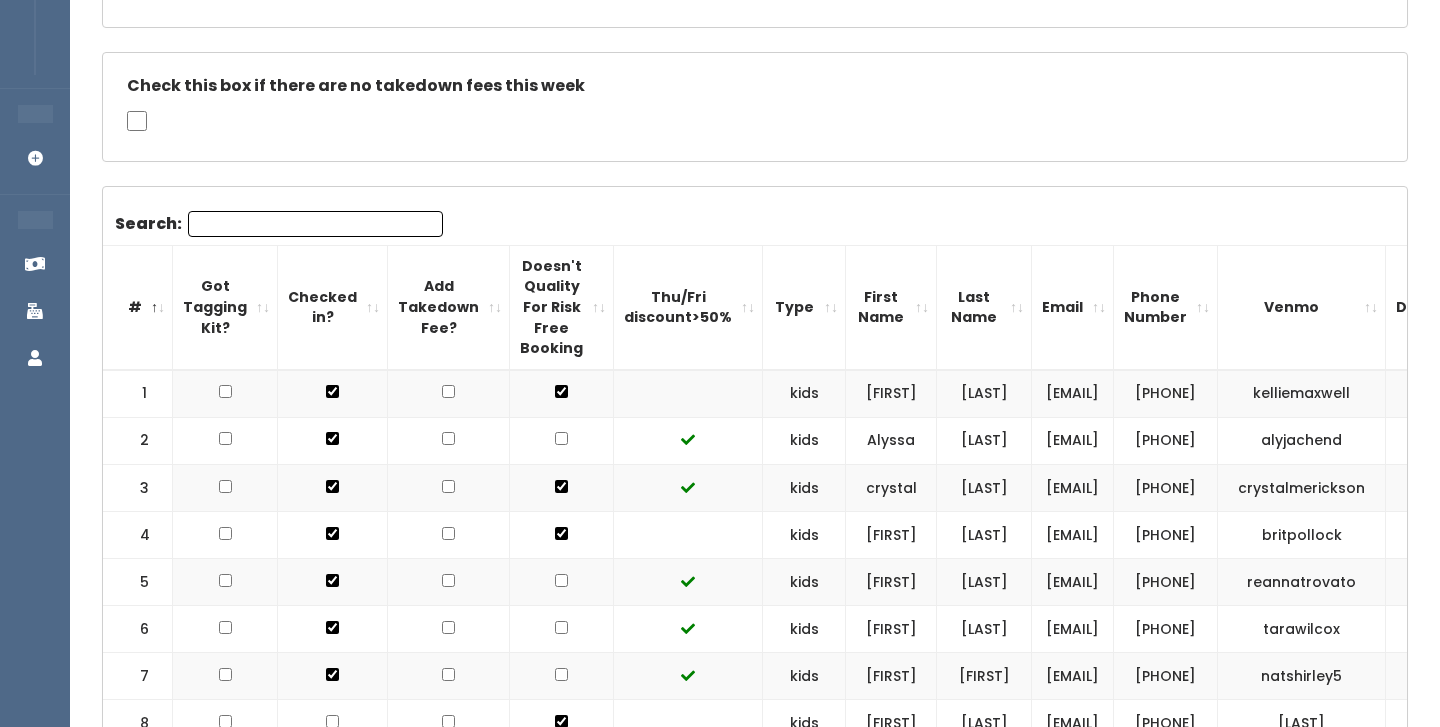 click on "crystal" at bounding box center [891, 487] 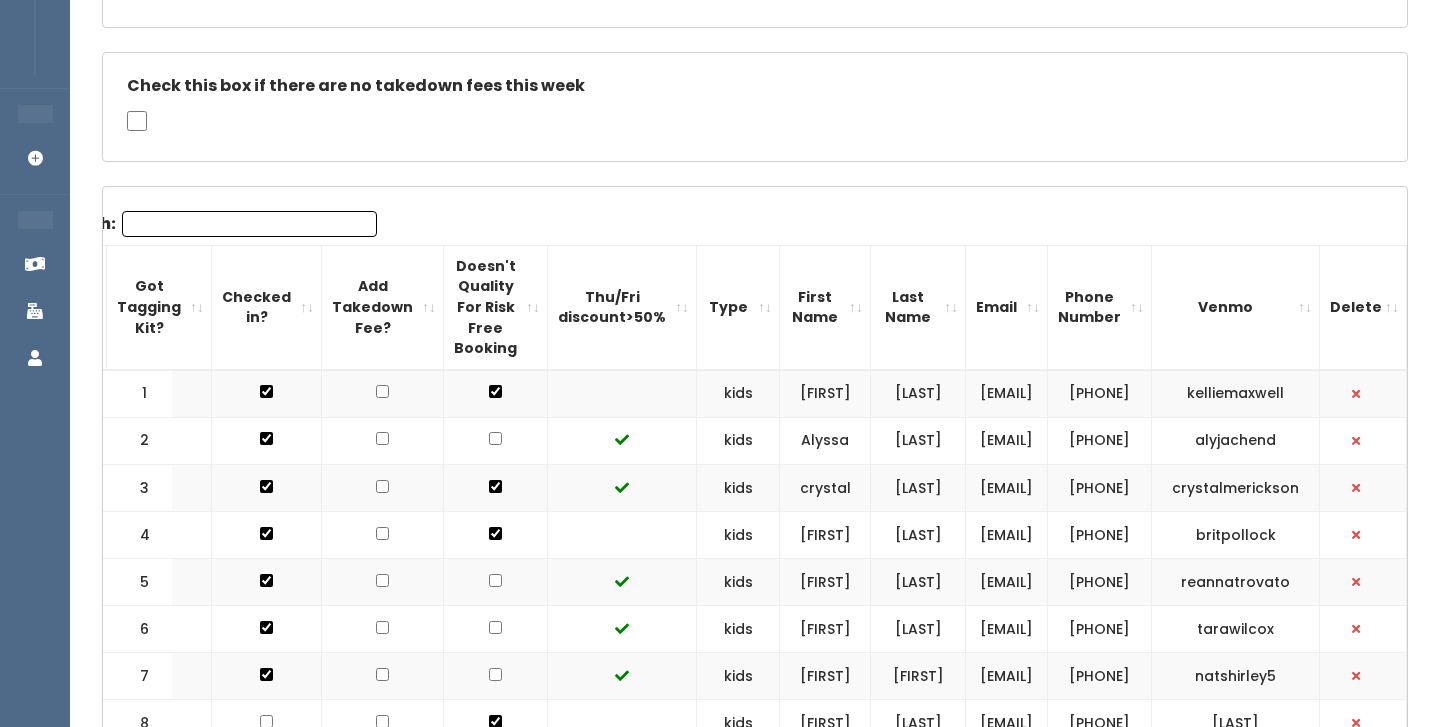 scroll, scrollTop: 0, scrollLeft: 444, axis: horizontal 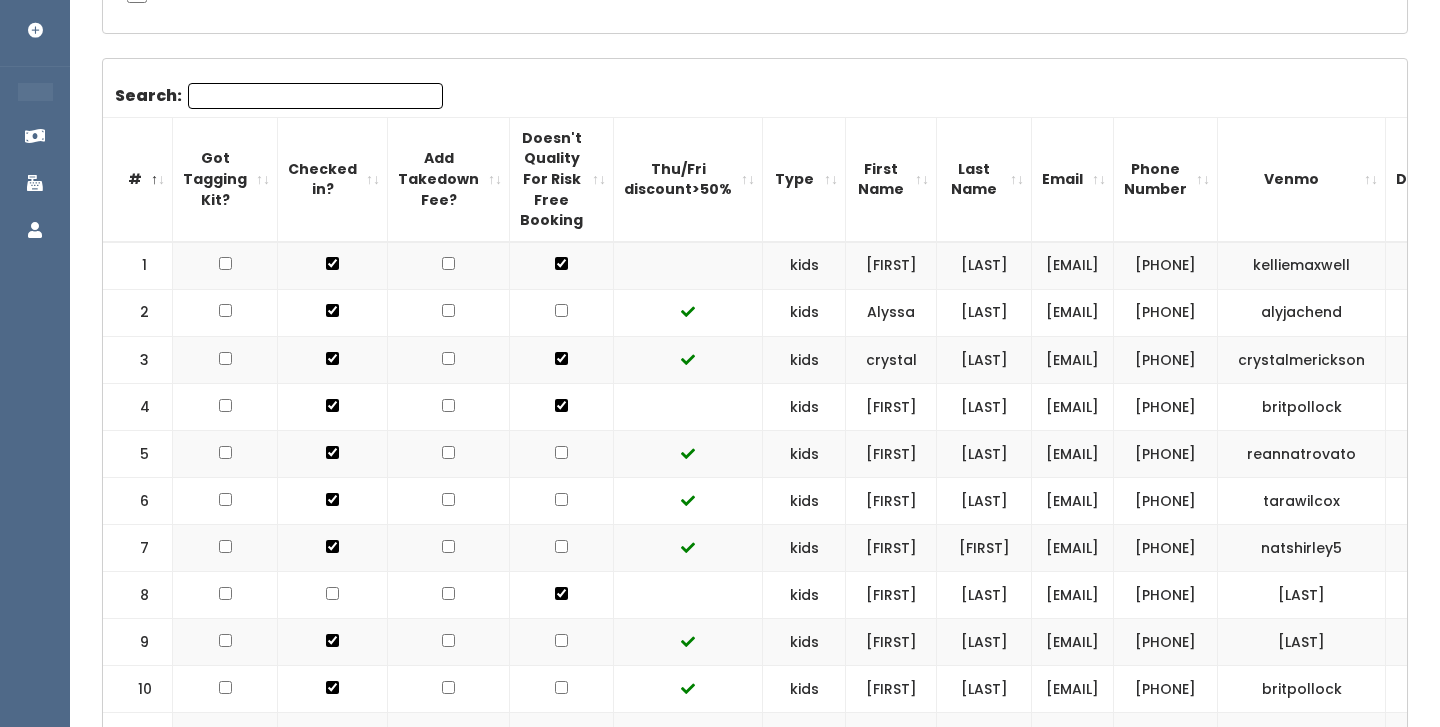click at bounding box center (561, 310) 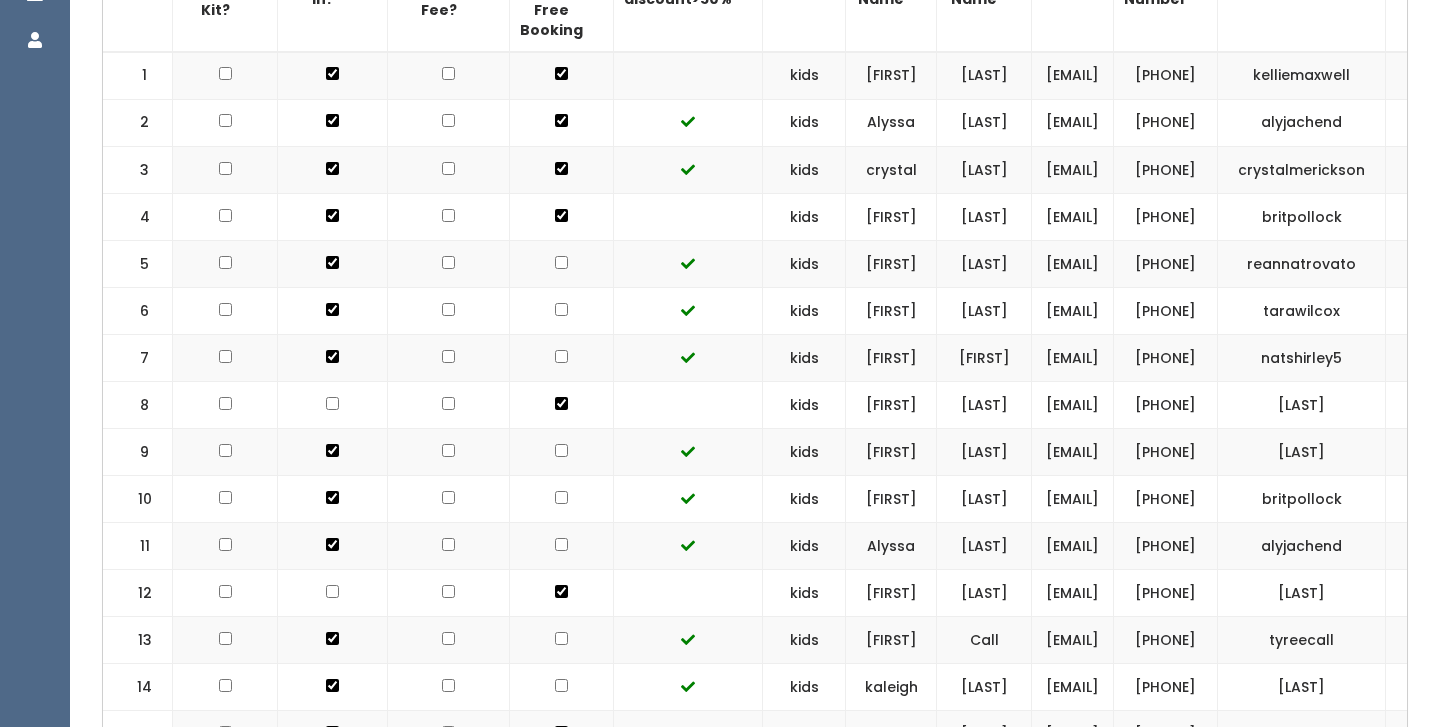 scroll, scrollTop: 661, scrollLeft: 0, axis: vertical 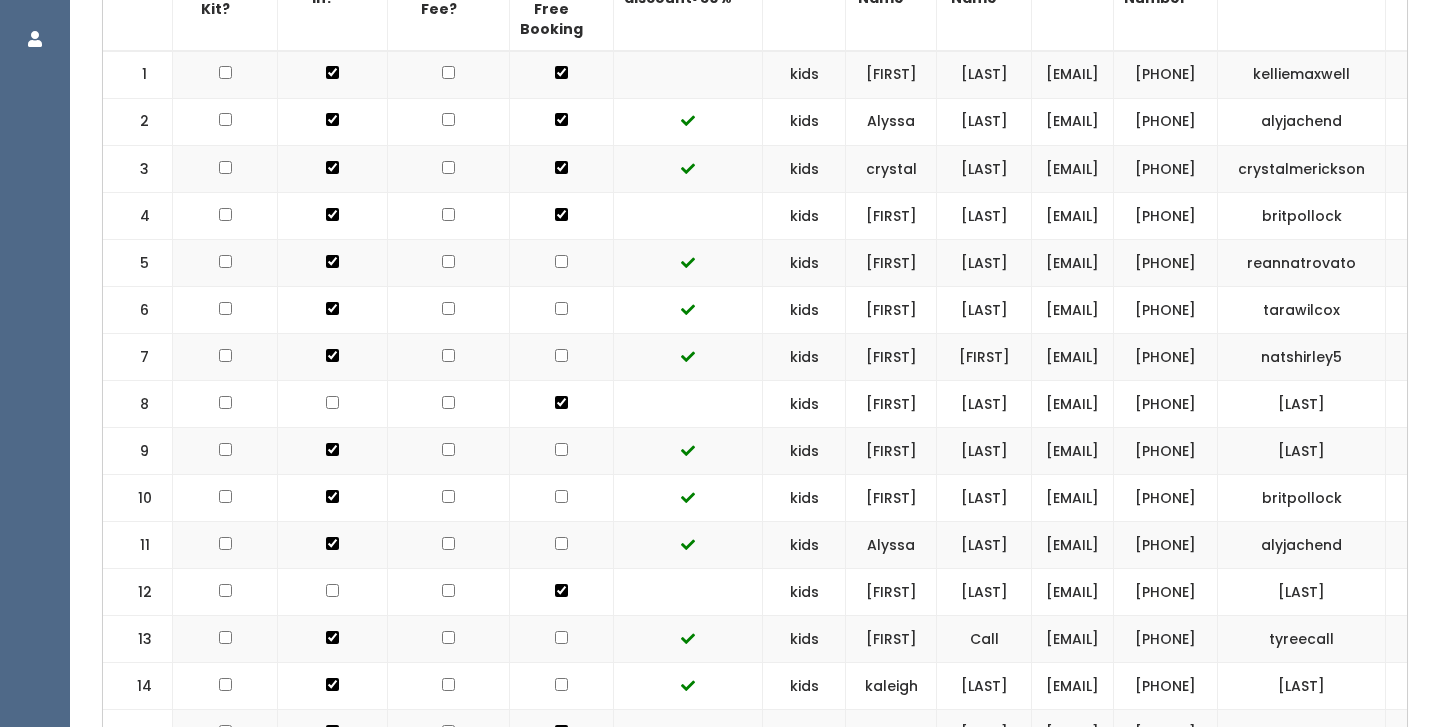 click at bounding box center (561, 72) 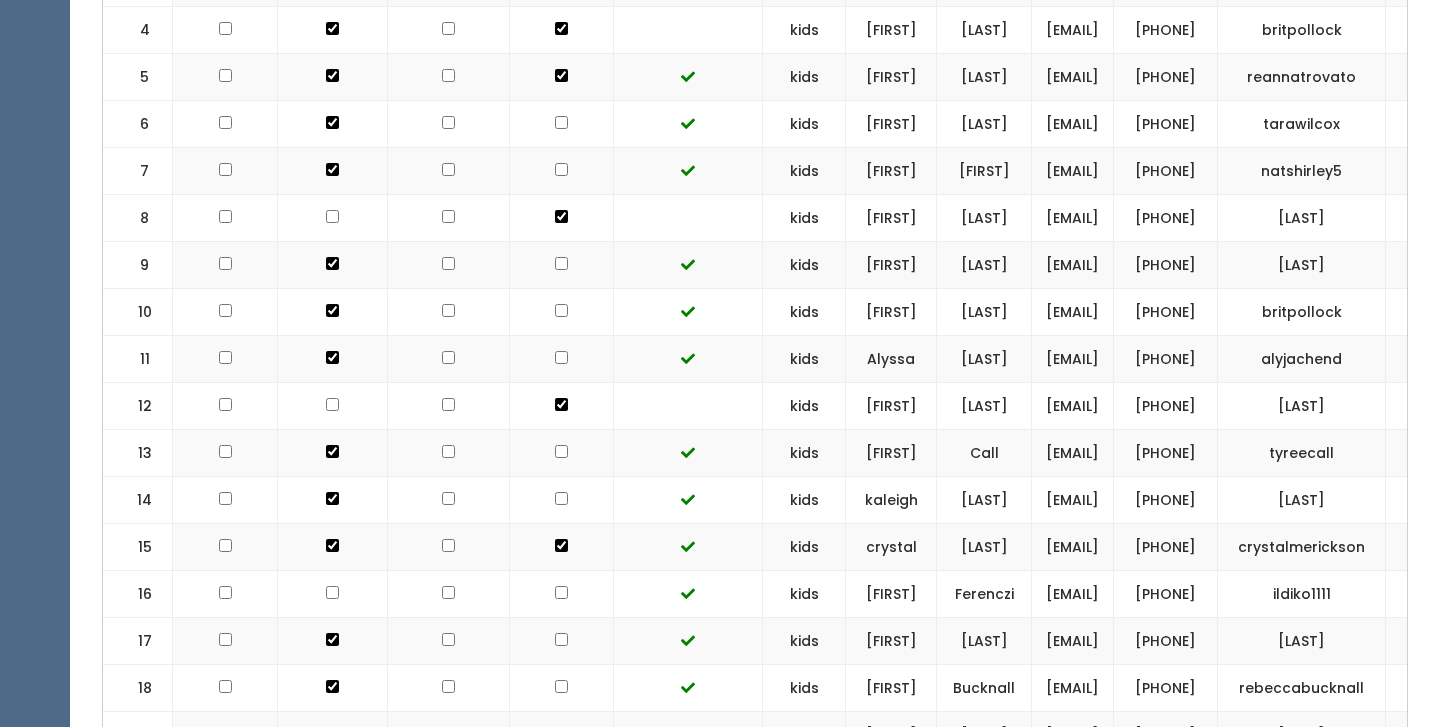 scroll, scrollTop: 844, scrollLeft: 0, axis: vertical 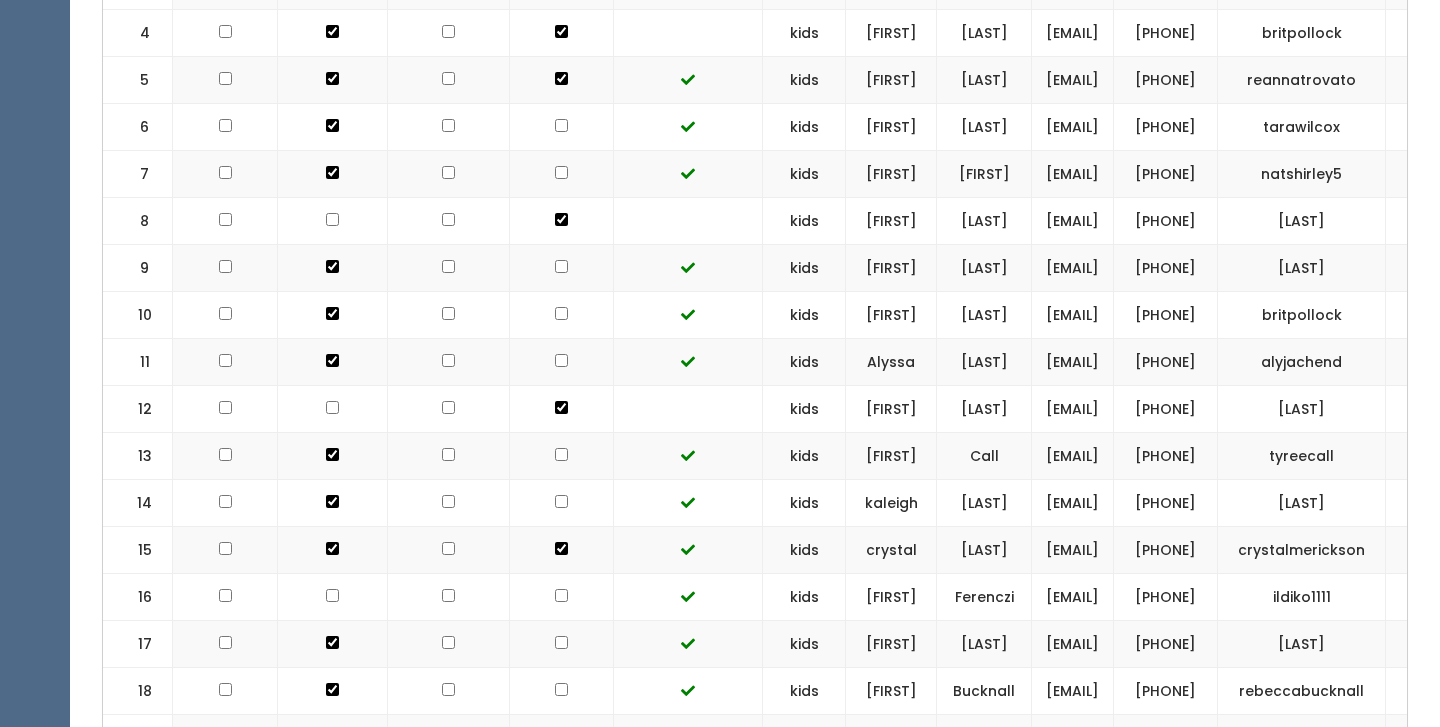 click at bounding box center [561, -111] 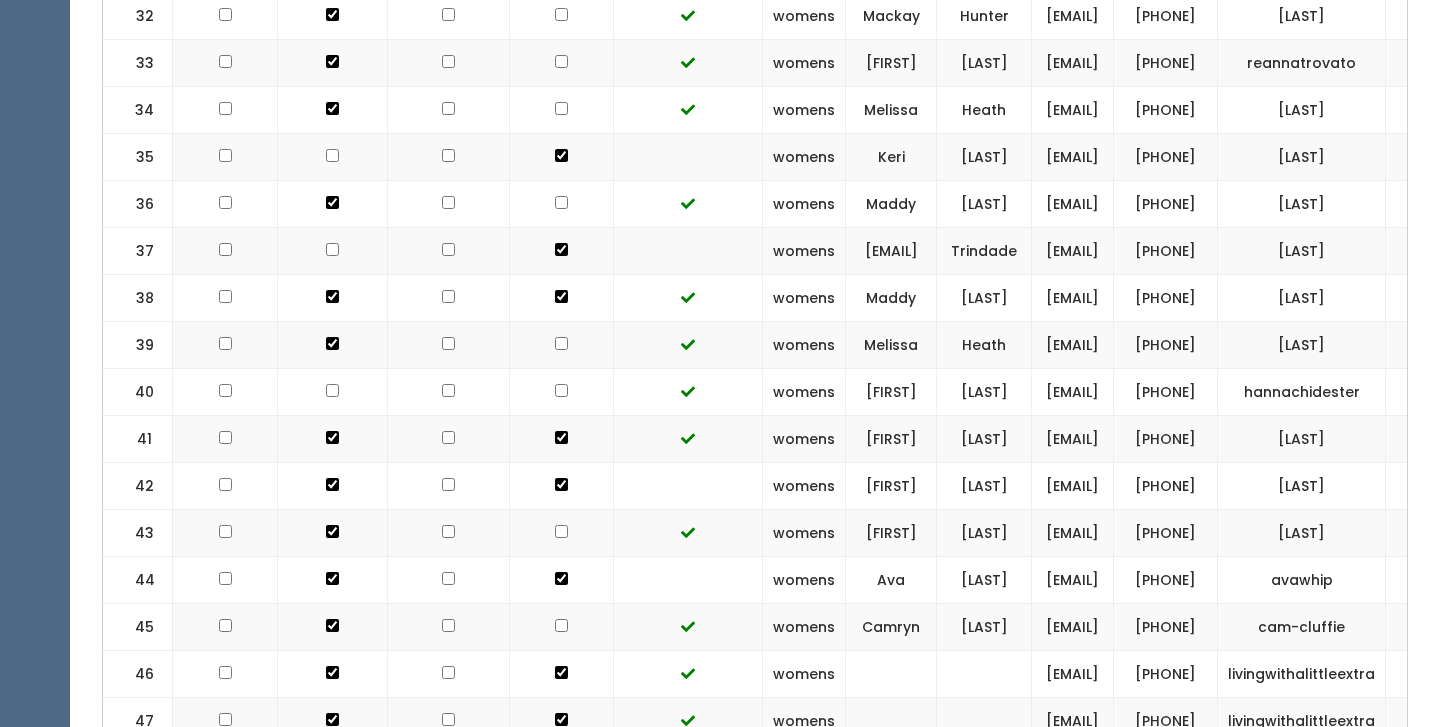 scroll, scrollTop: 2192, scrollLeft: 0, axis: vertical 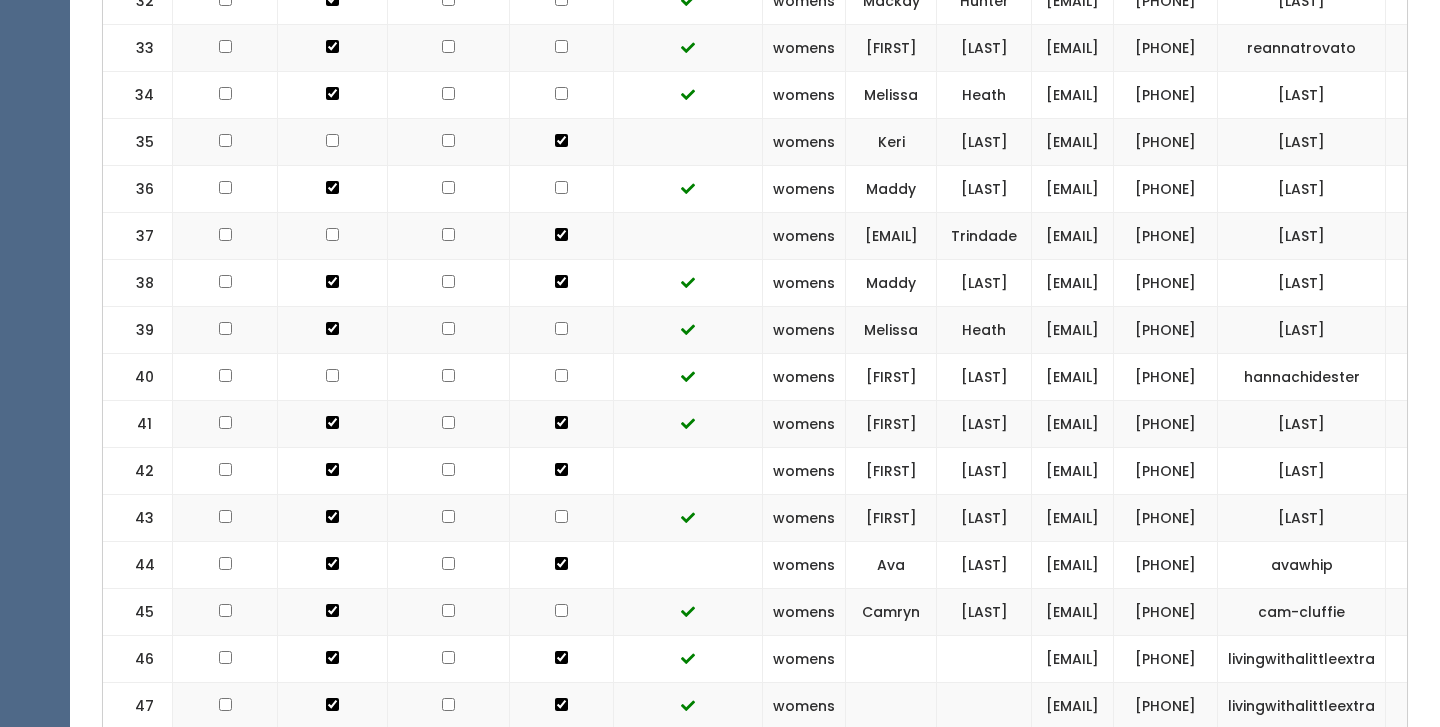 click at bounding box center [561, -1459] 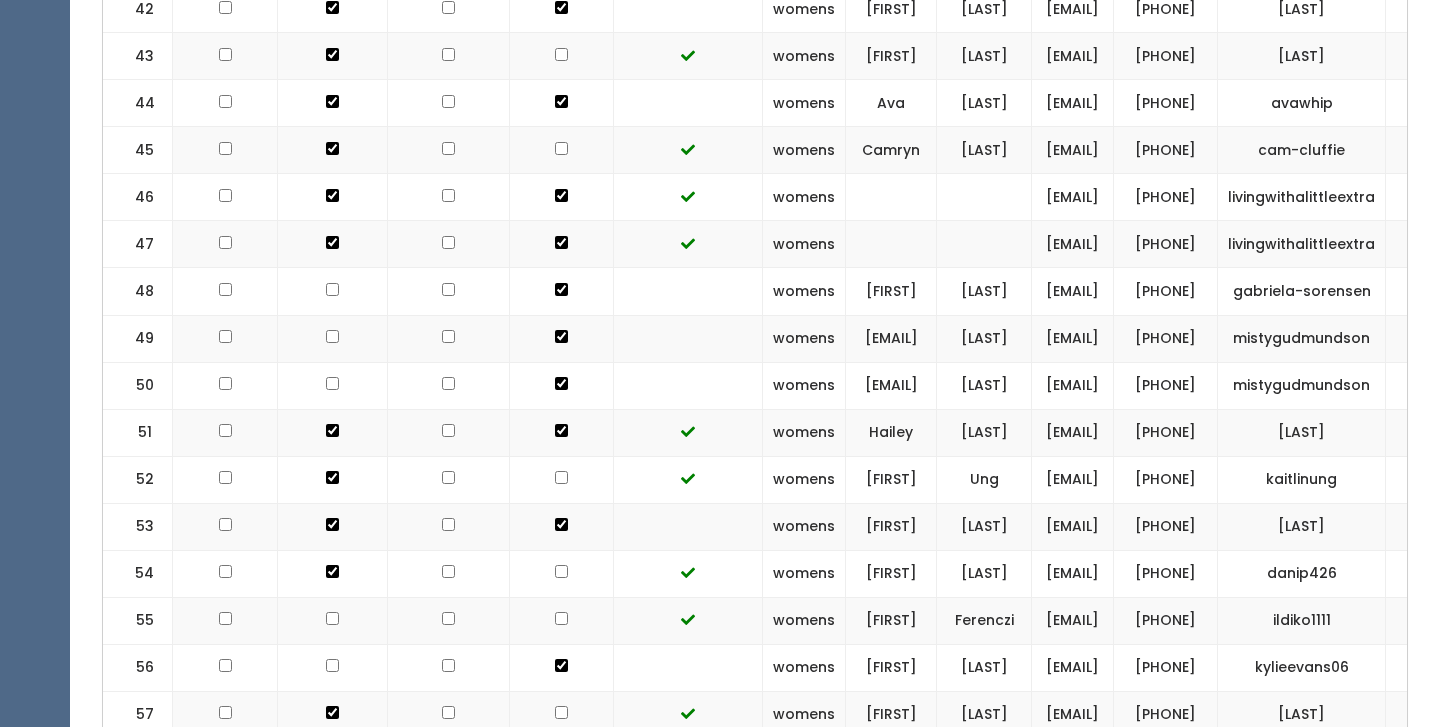 scroll, scrollTop: 2655, scrollLeft: 0, axis: vertical 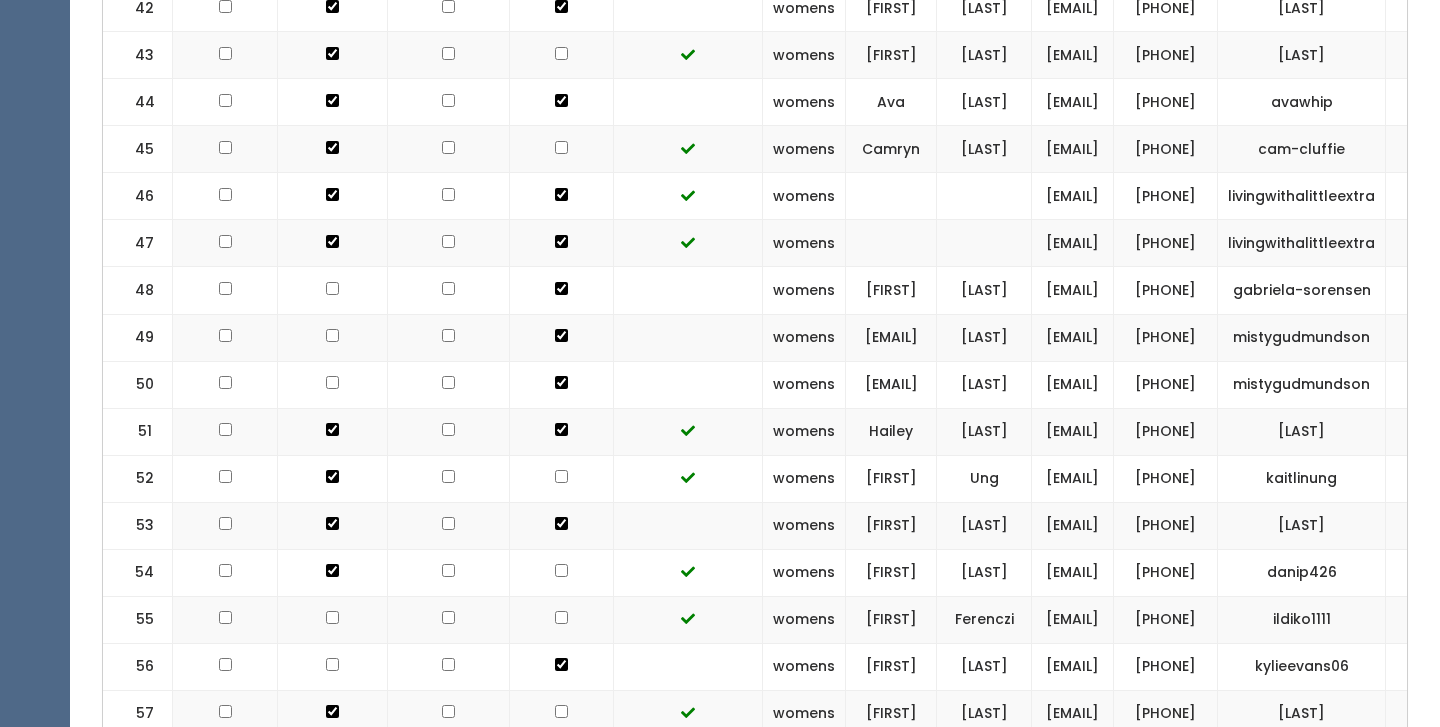 click at bounding box center (561, -1875) 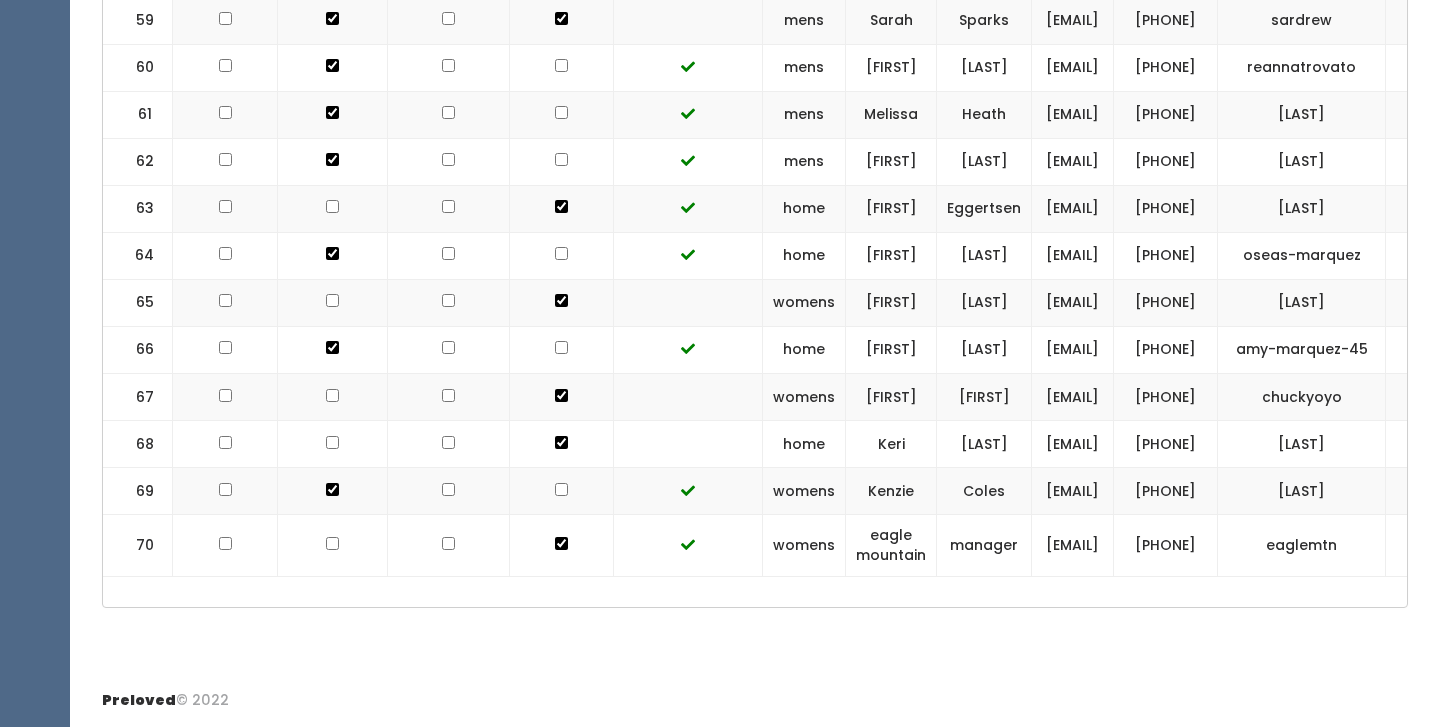 scroll, scrollTop: 3791, scrollLeft: 0, axis: vertical 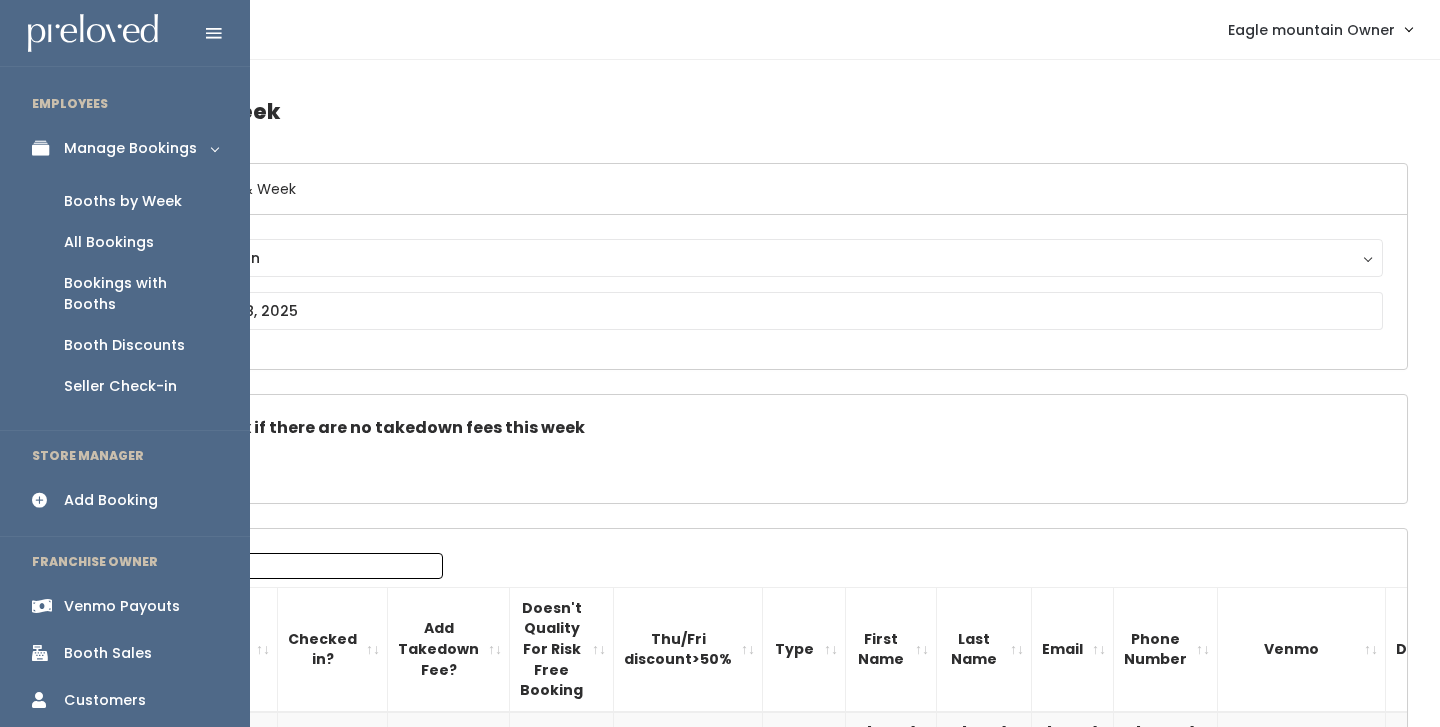 click on "Venmo Payouts" at bounding box center (125, 606) 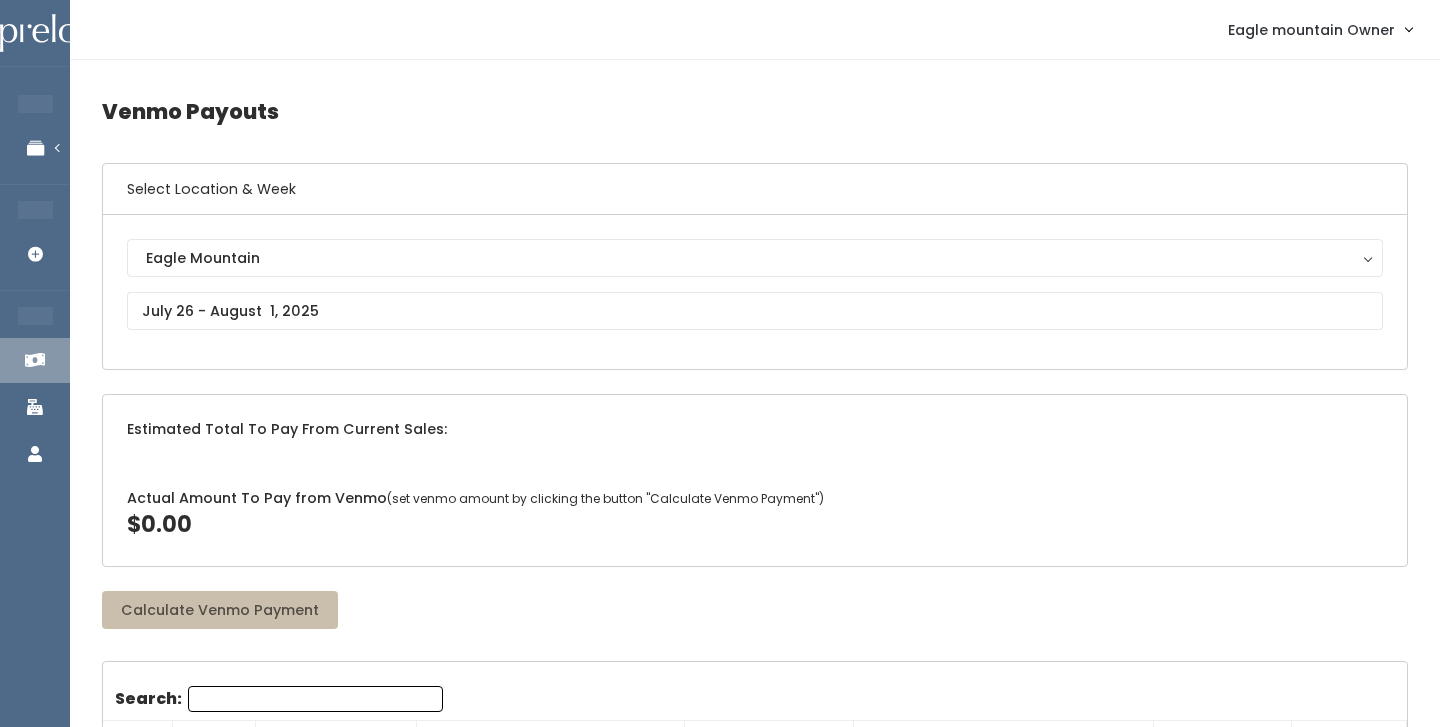 scroll, scrollTop: 0, scrollLeft: 0, axis: both 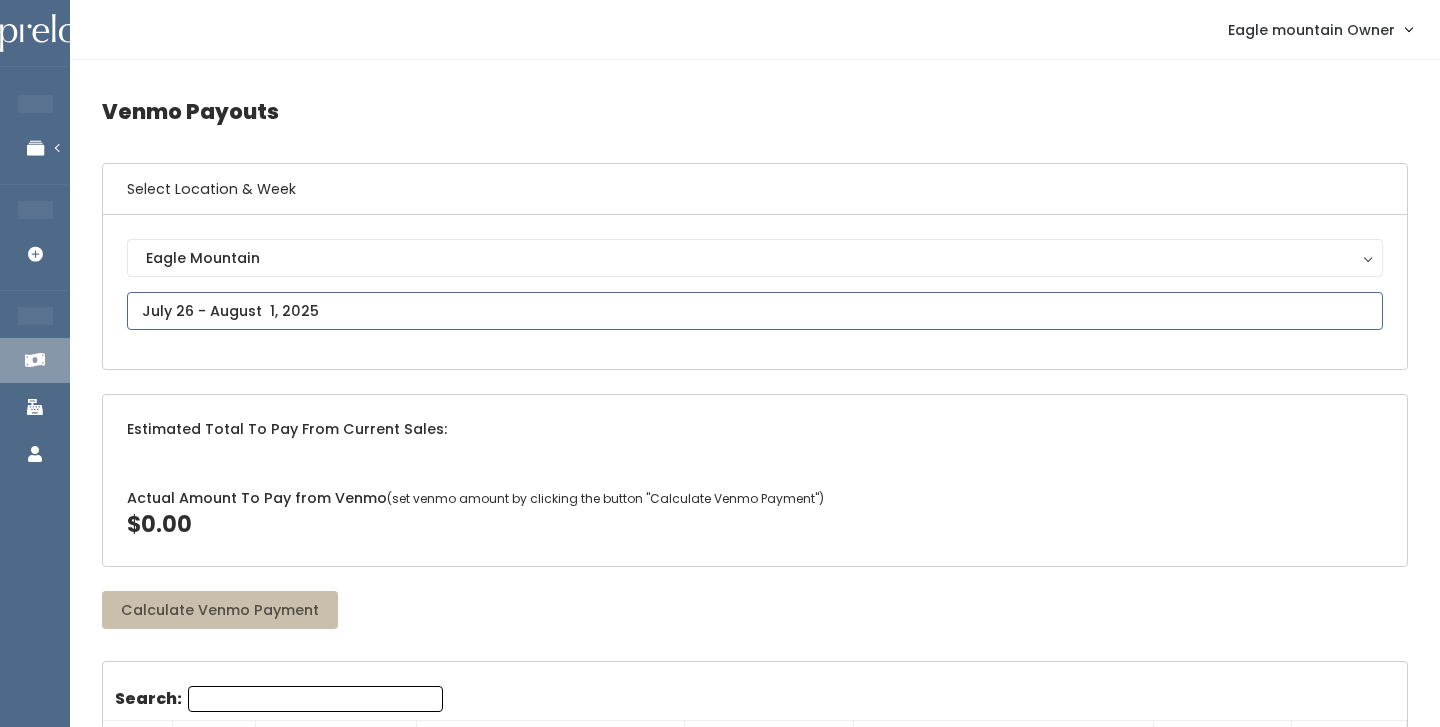 click on "EMPLOYEES
Manage Bookings
Booths by Week
All Bookings
Bookings with Booths
Booth Discounts
Seller Check-in
STORE MANAGER
Add Booking
FRANCHISE OWNER
Venmo Payouts
Booth Sales
Customers" at bounding box center [720, 2056] 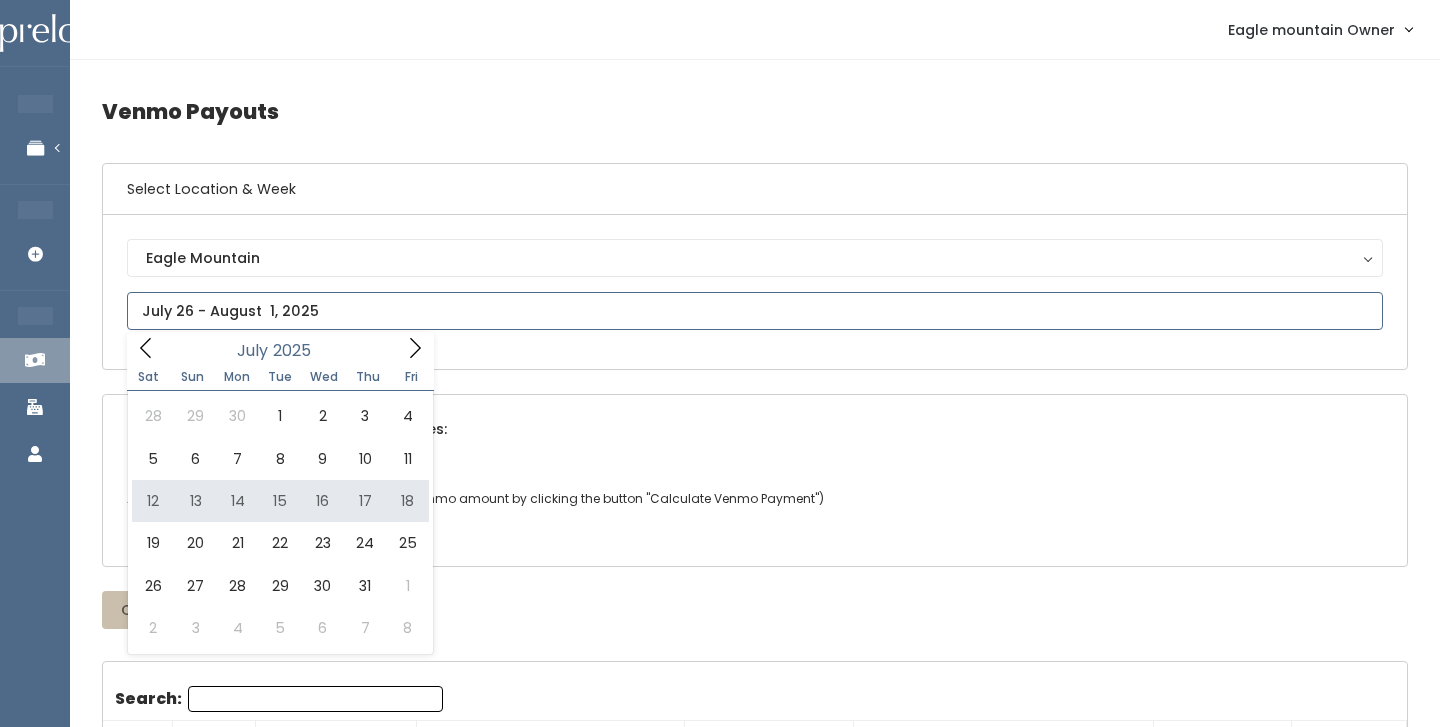 type on "July 12 to July 18" 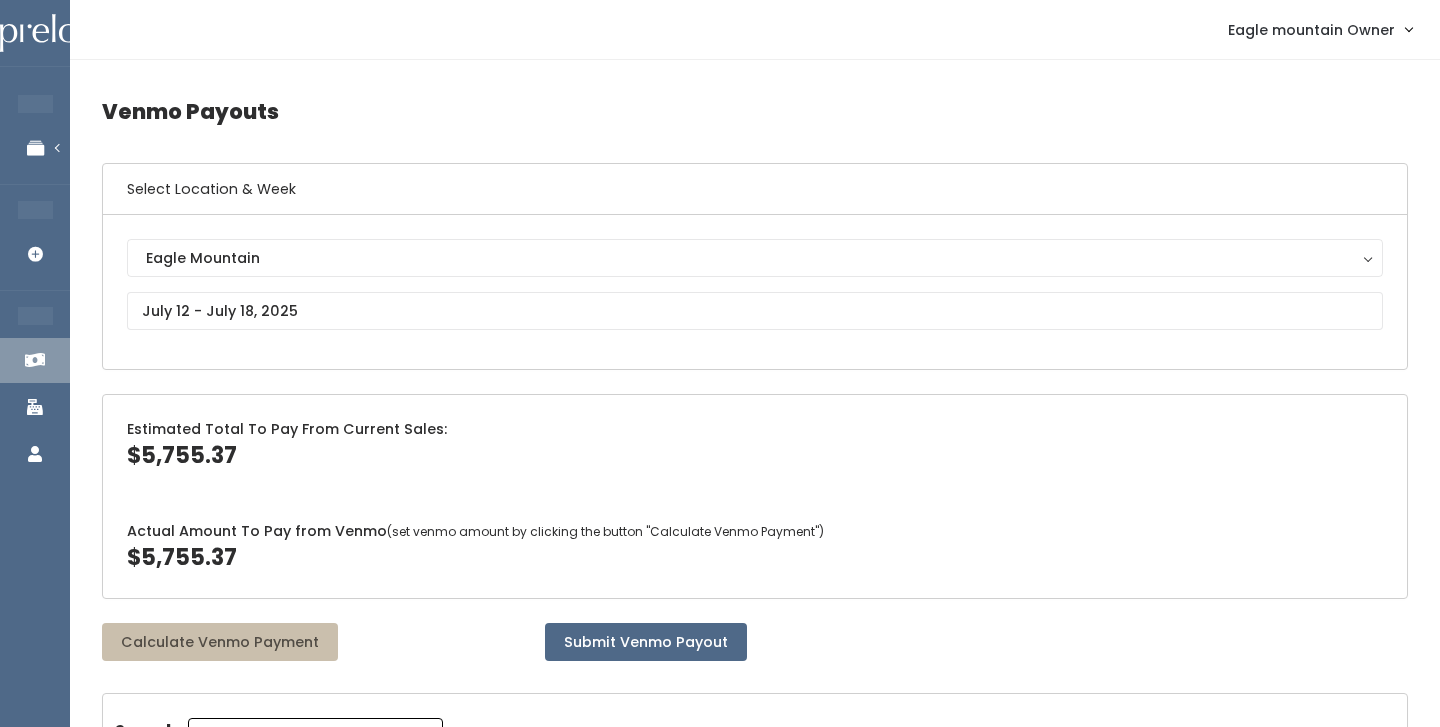 scroll, scrollTop: 0, scrollLeft: 0, axis: both 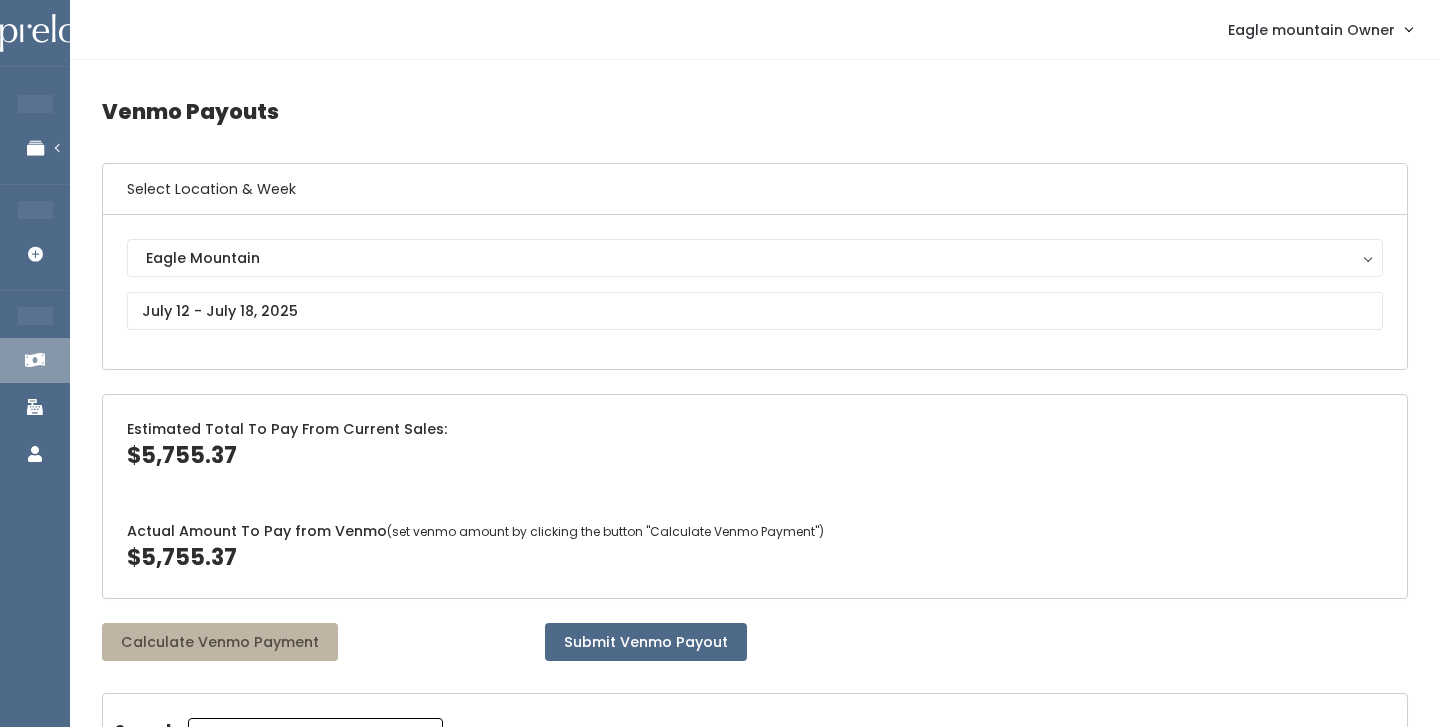 click on "Calculate Venmo Payment" at bounding box center [220, 642] 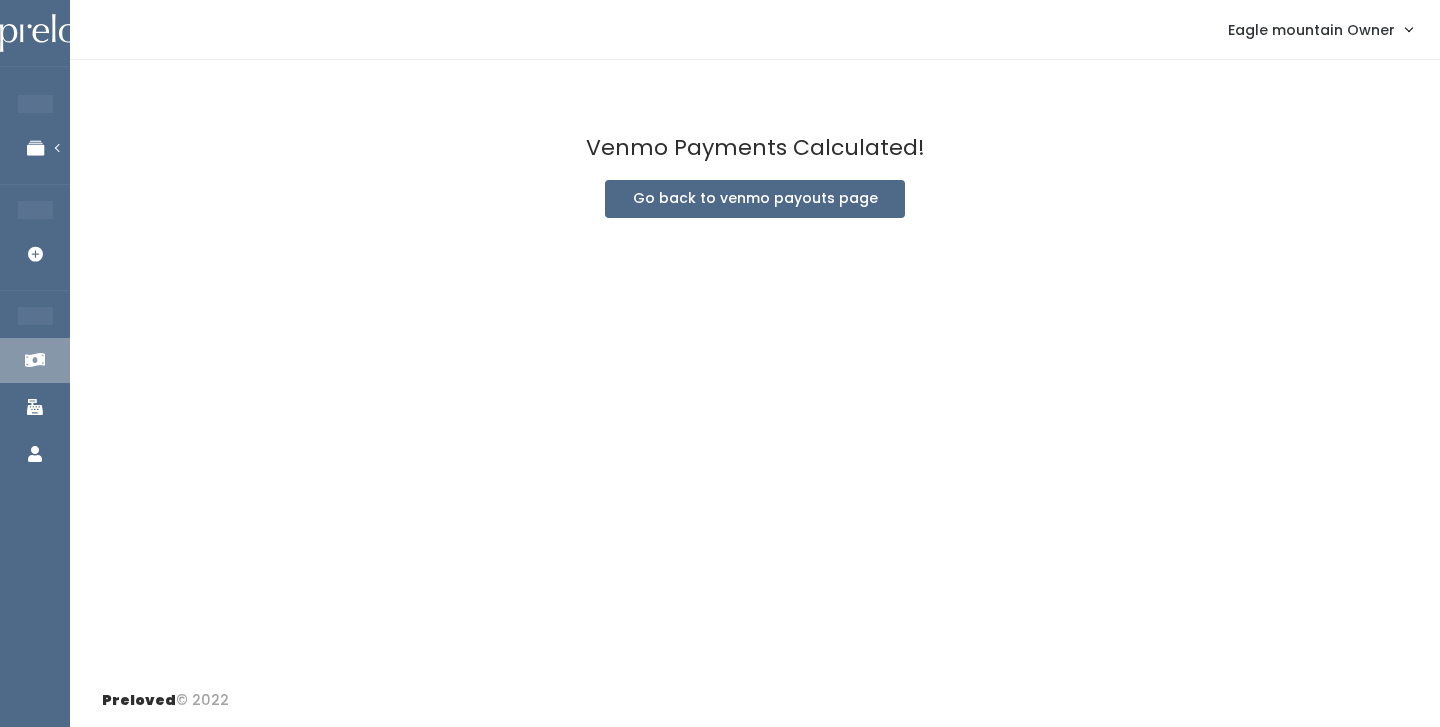 scroll, scrollTop: 0, scrollLeft: 0, axis: both 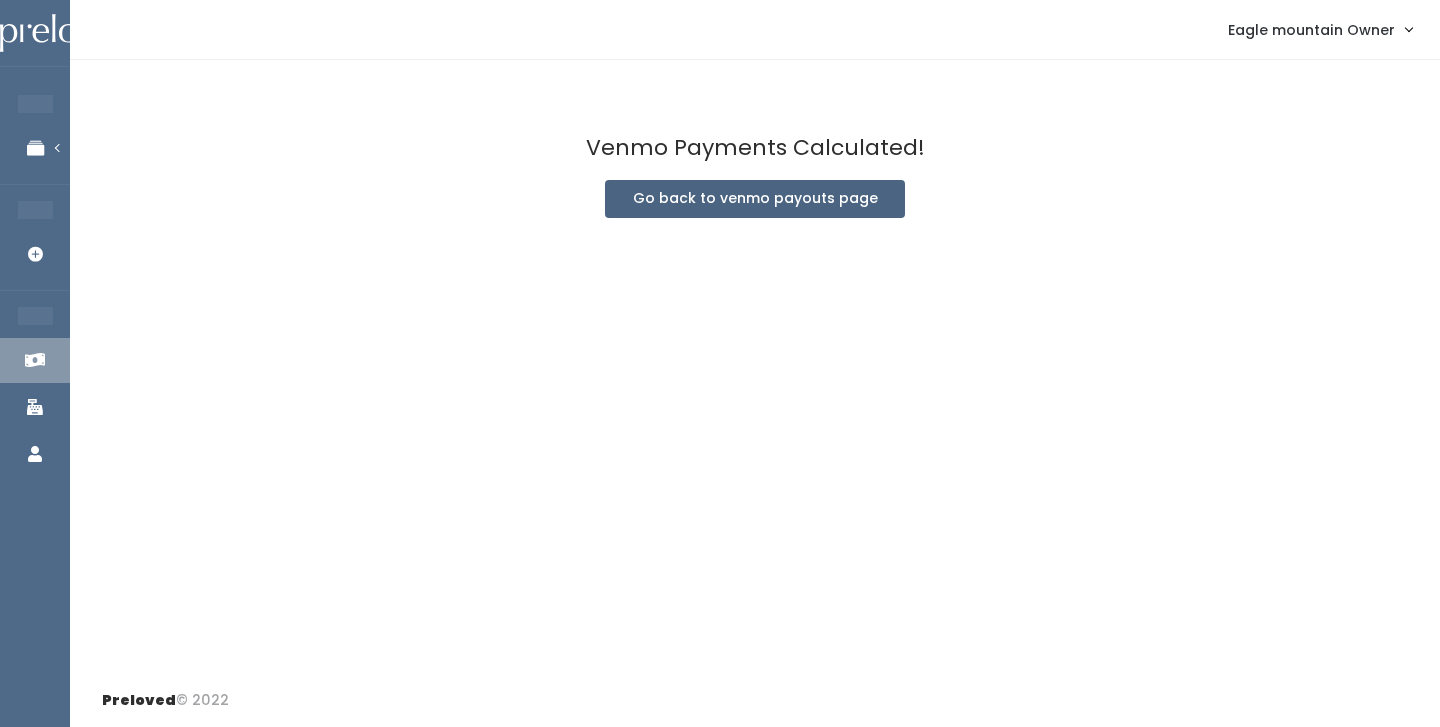 click on "Go back to venmo payouts page" at bounding box center [755, 199] 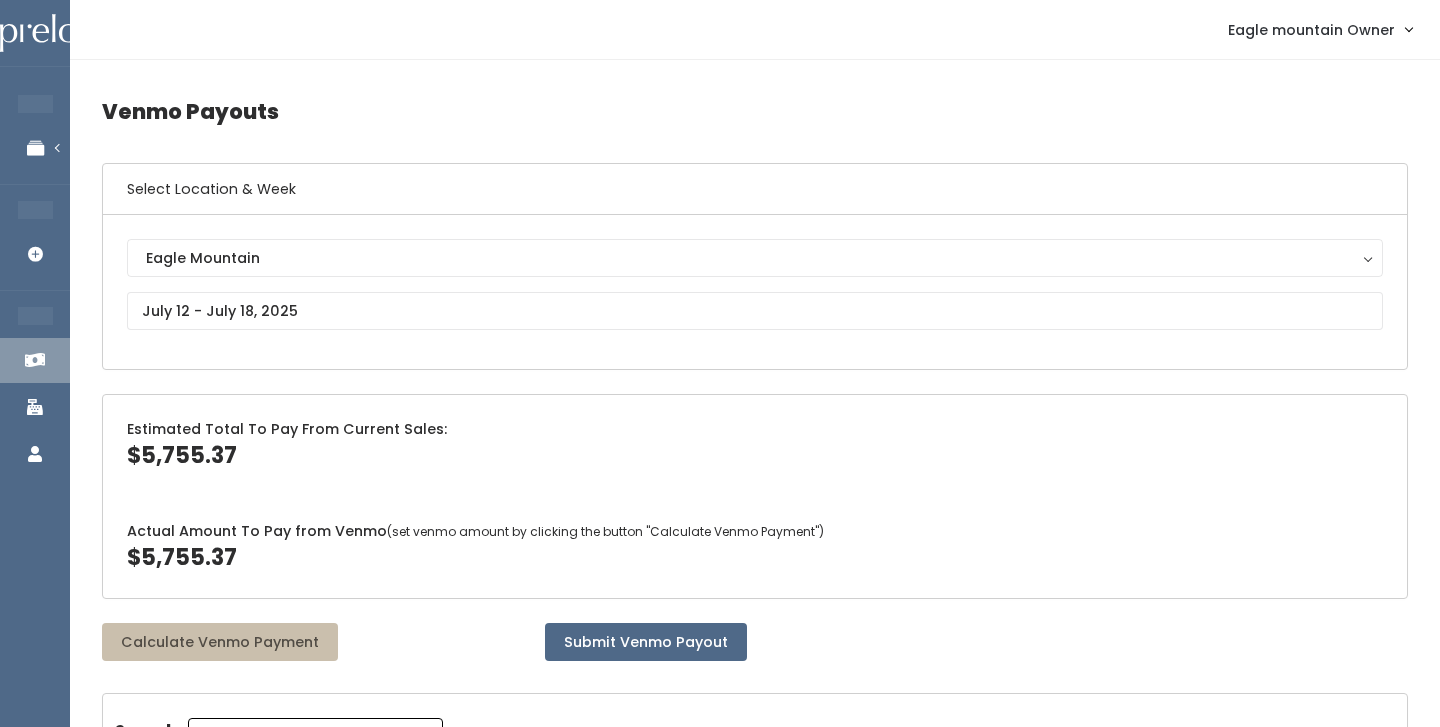 scroll, scrollTop: 0, scrollLeft: 0, axis: both 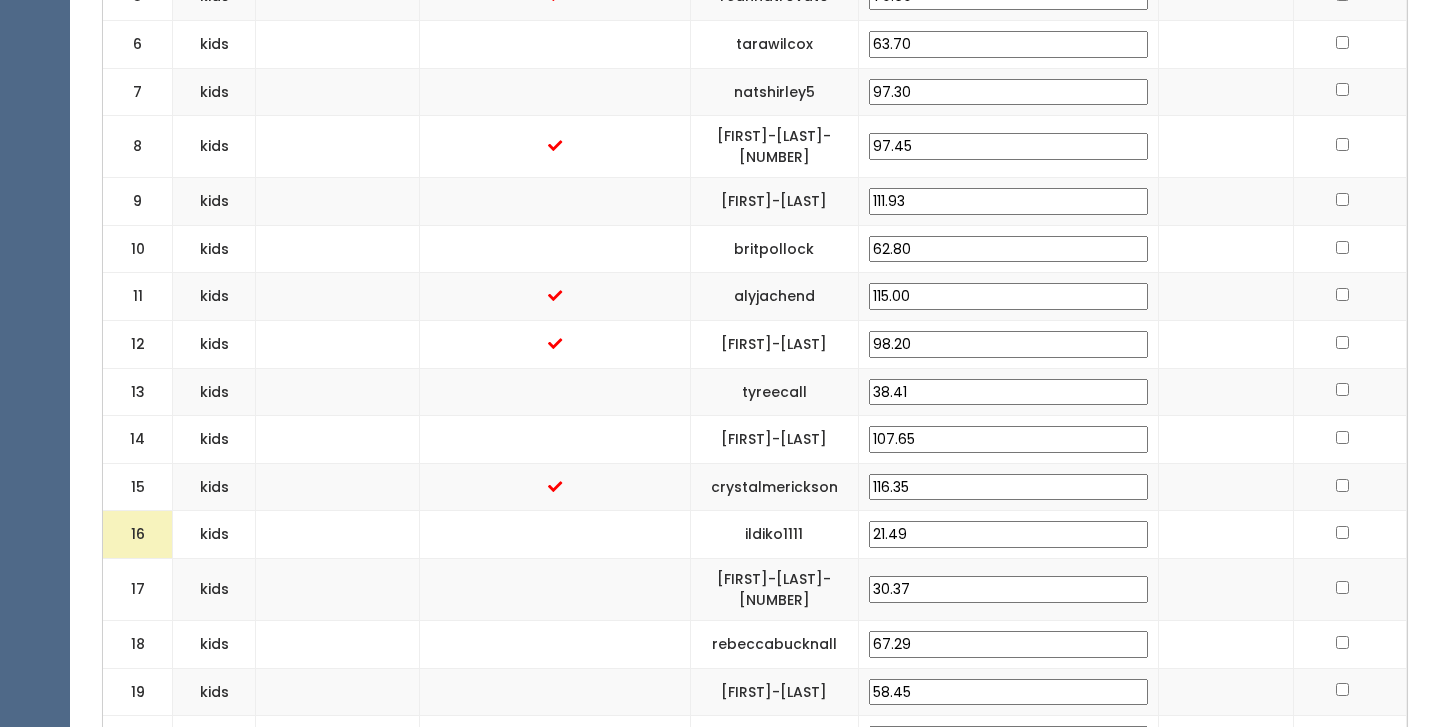 drag, startPoint x: 1005, startPoint y: 530, endPoint x: 812, endPoint y: 527, distance: 193.02332 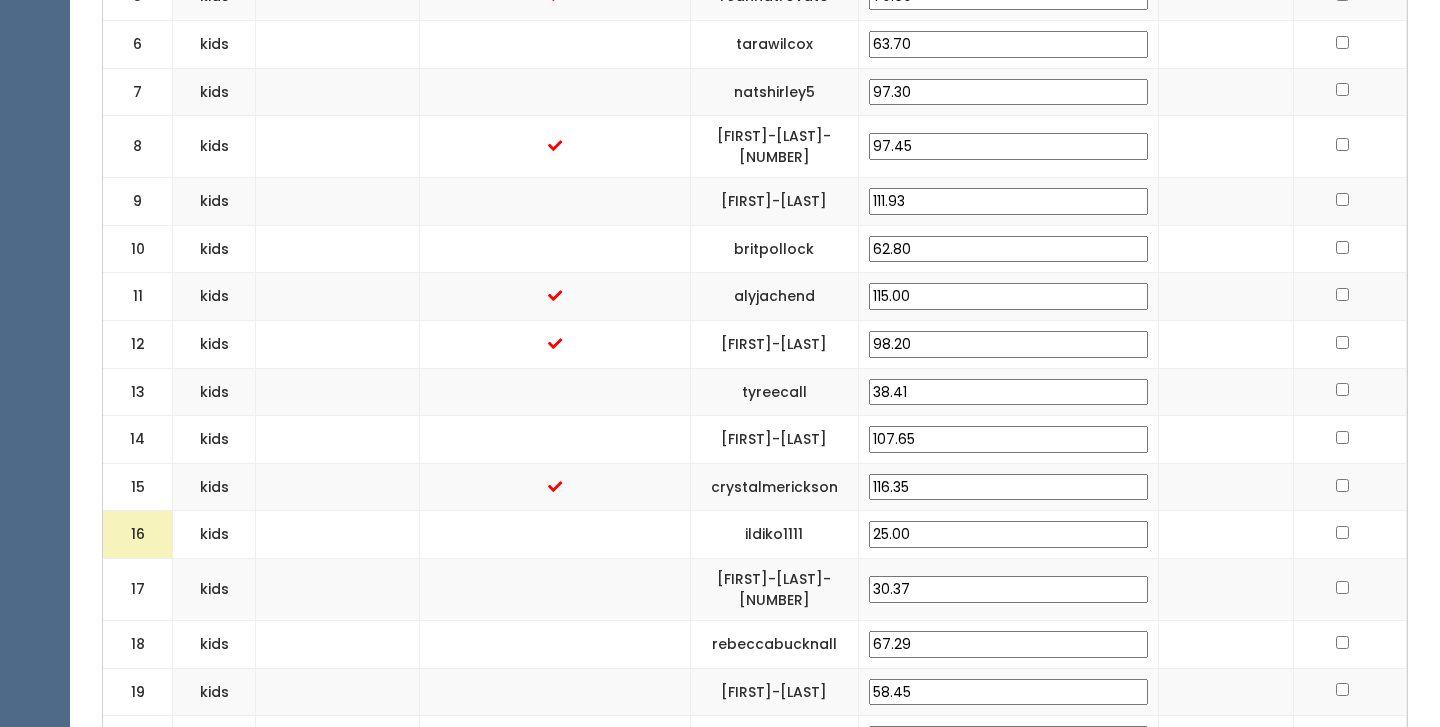 type on "25.00" 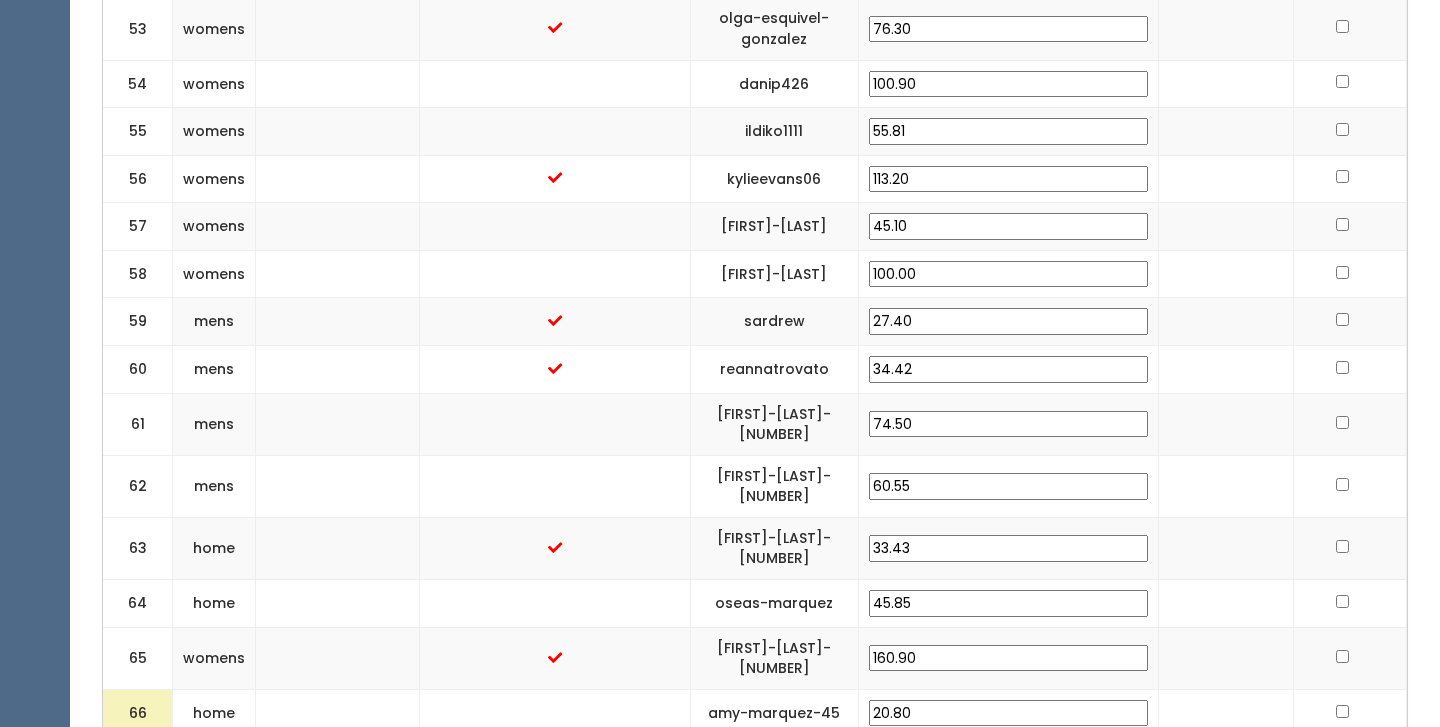 scroll, scrollTop: 3430, scrollLeft: 0, axis: vertical 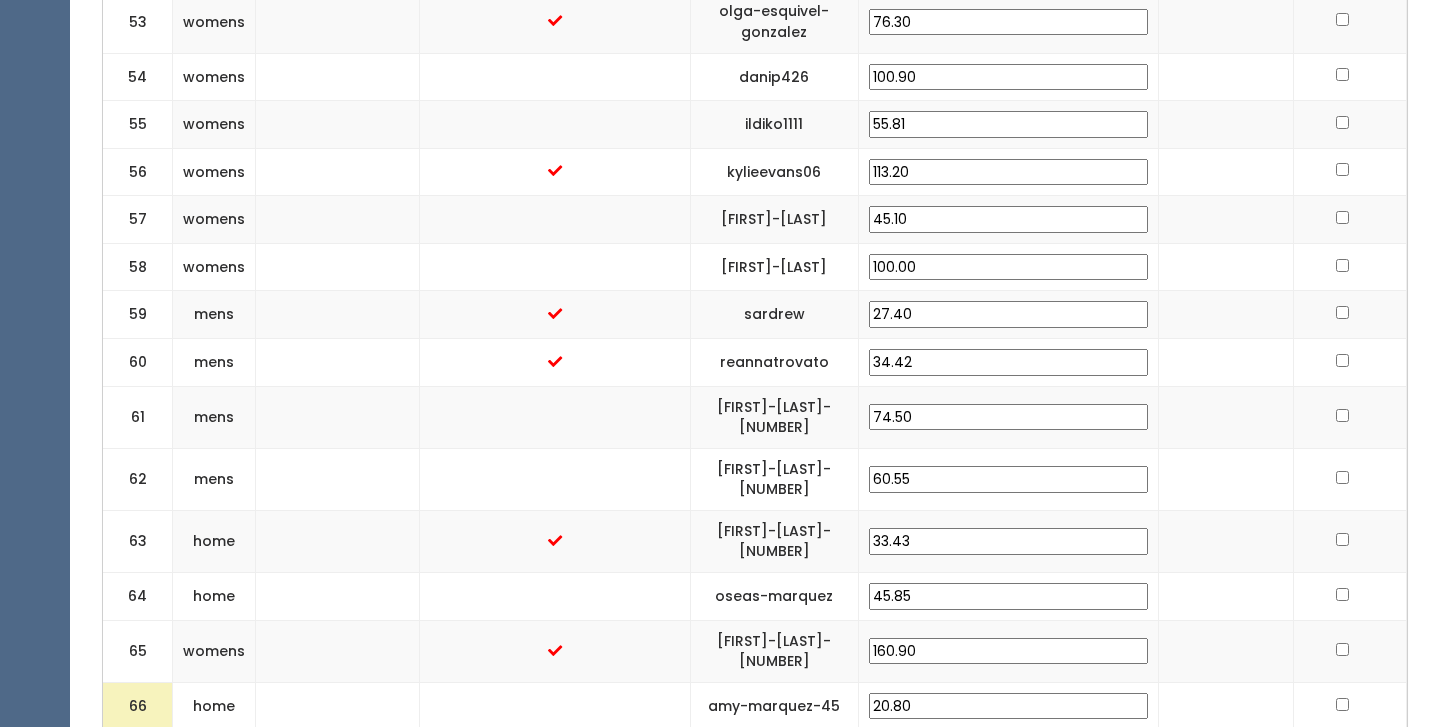 drag, startPoint x: 959, startPoint y: 601, endPoint x: 815, endPoint y: 597, distance: 144.05554 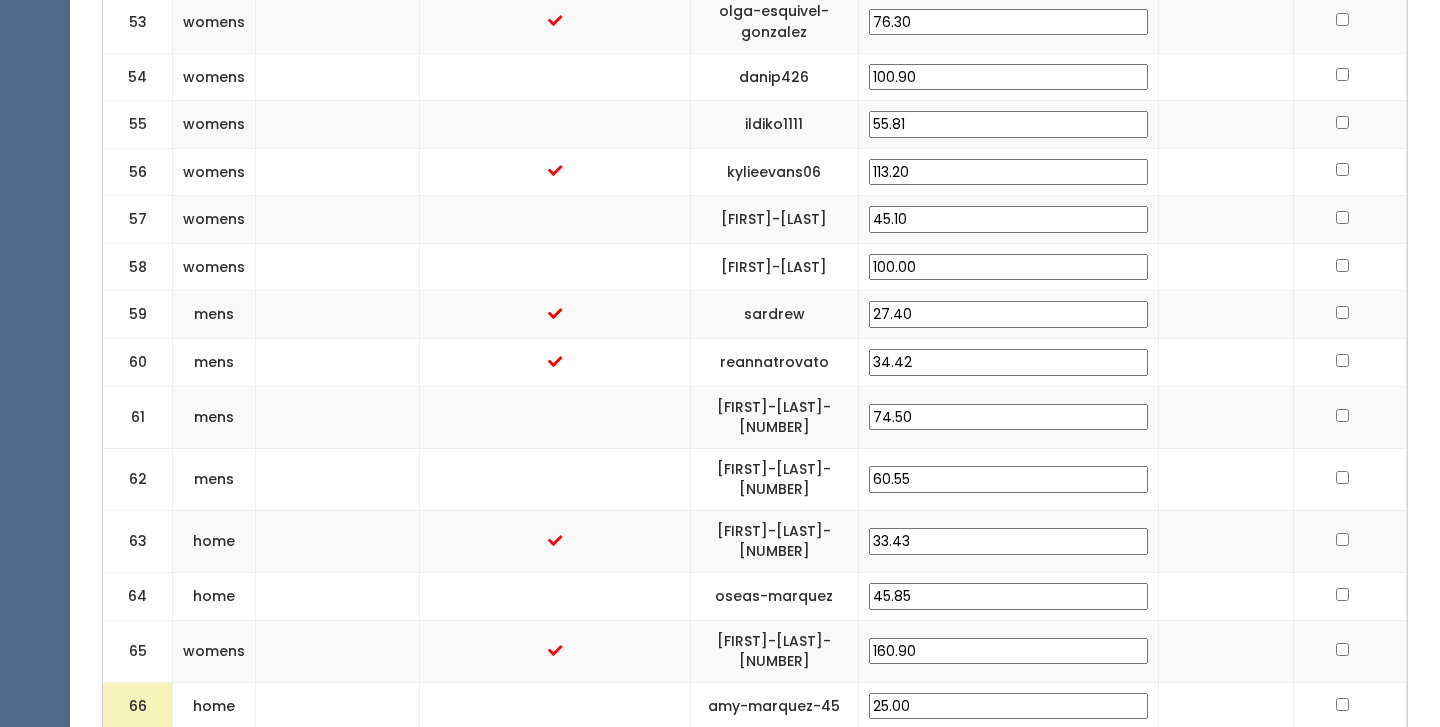 type on "25.00" 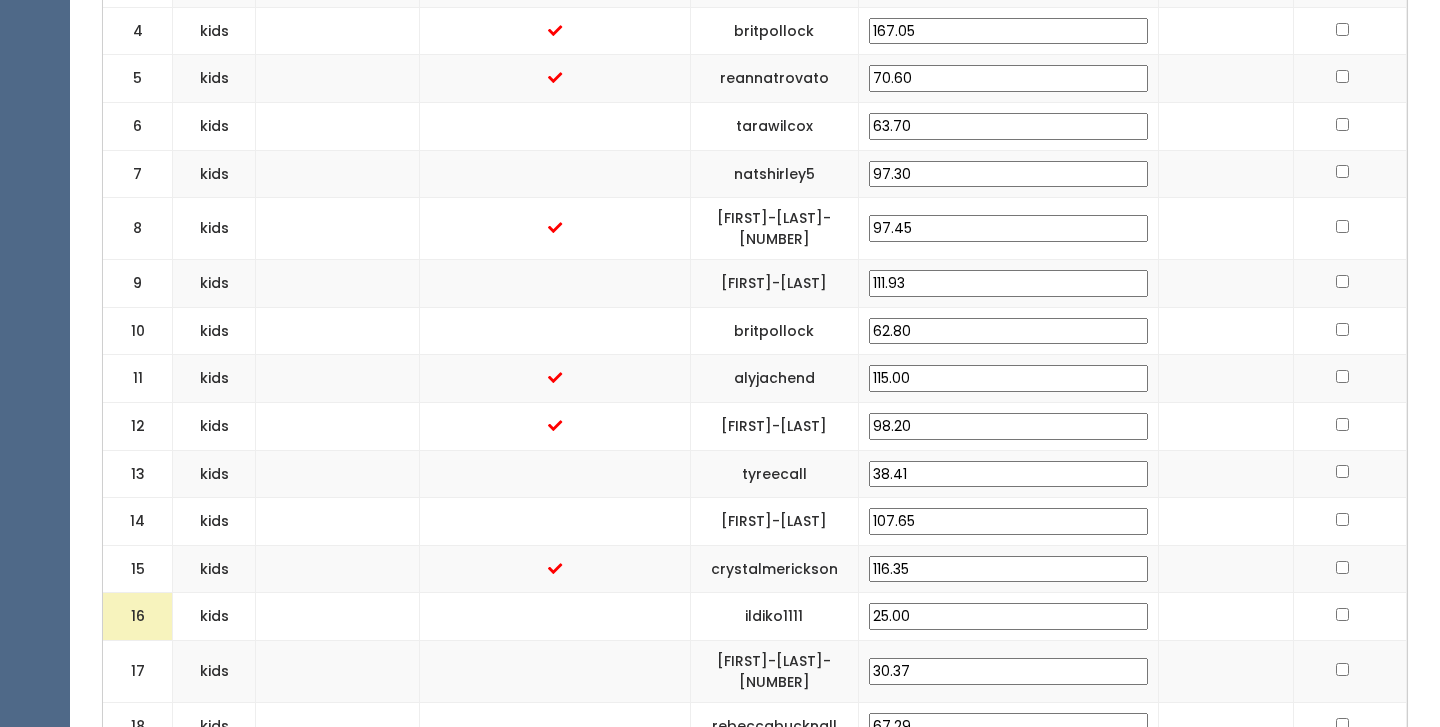 scroll, scrollTop: 86, scrollLeft: 0, axis: vertical 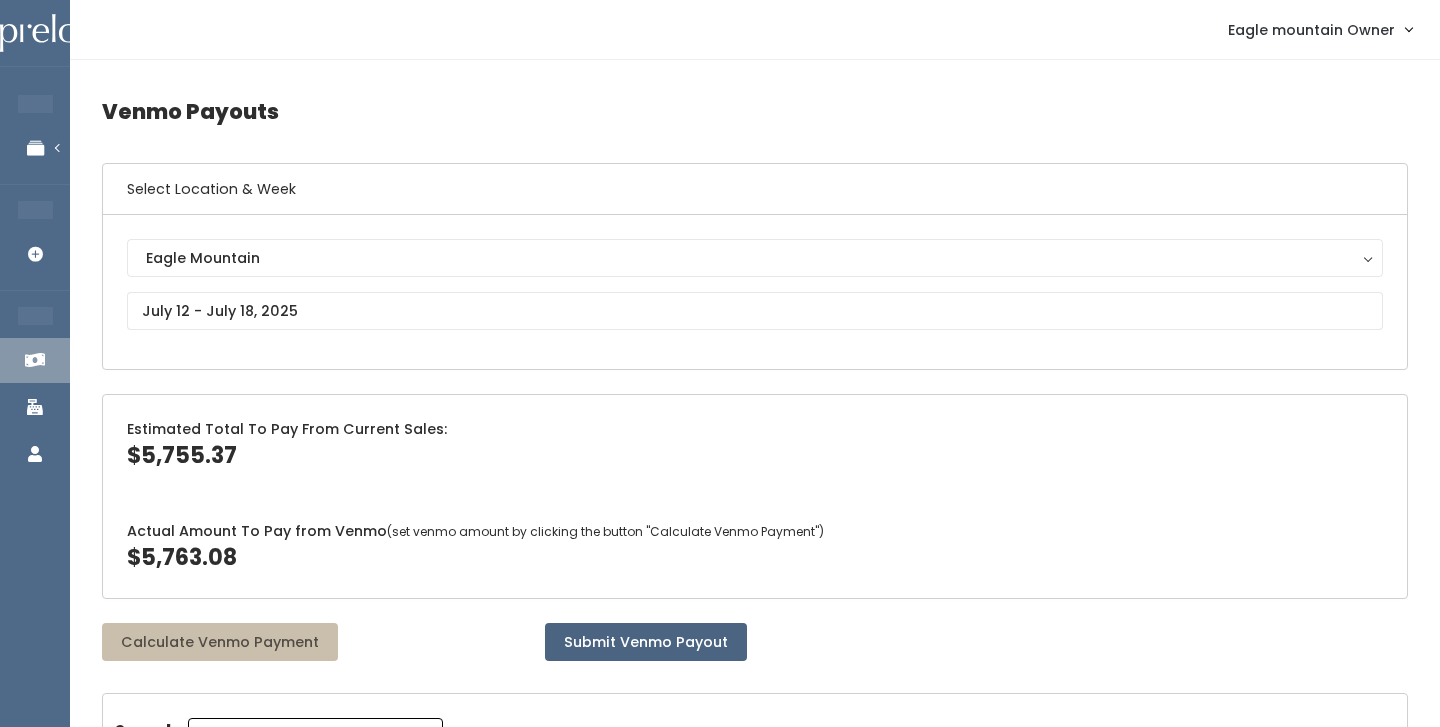 click on "Submit Venmo Payout" at bounding box center [646, 642] 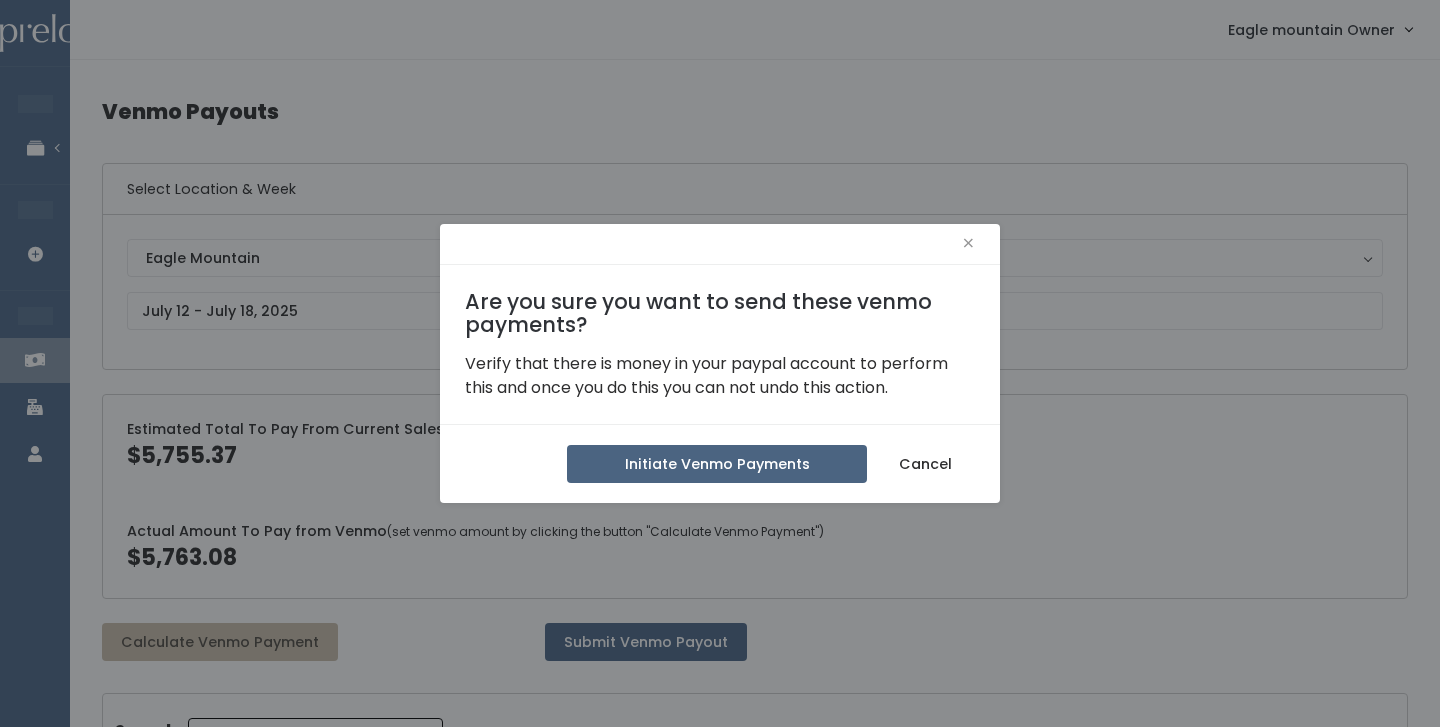 click on "Initiate Venmo Payments" at bounding box center (717, 464) 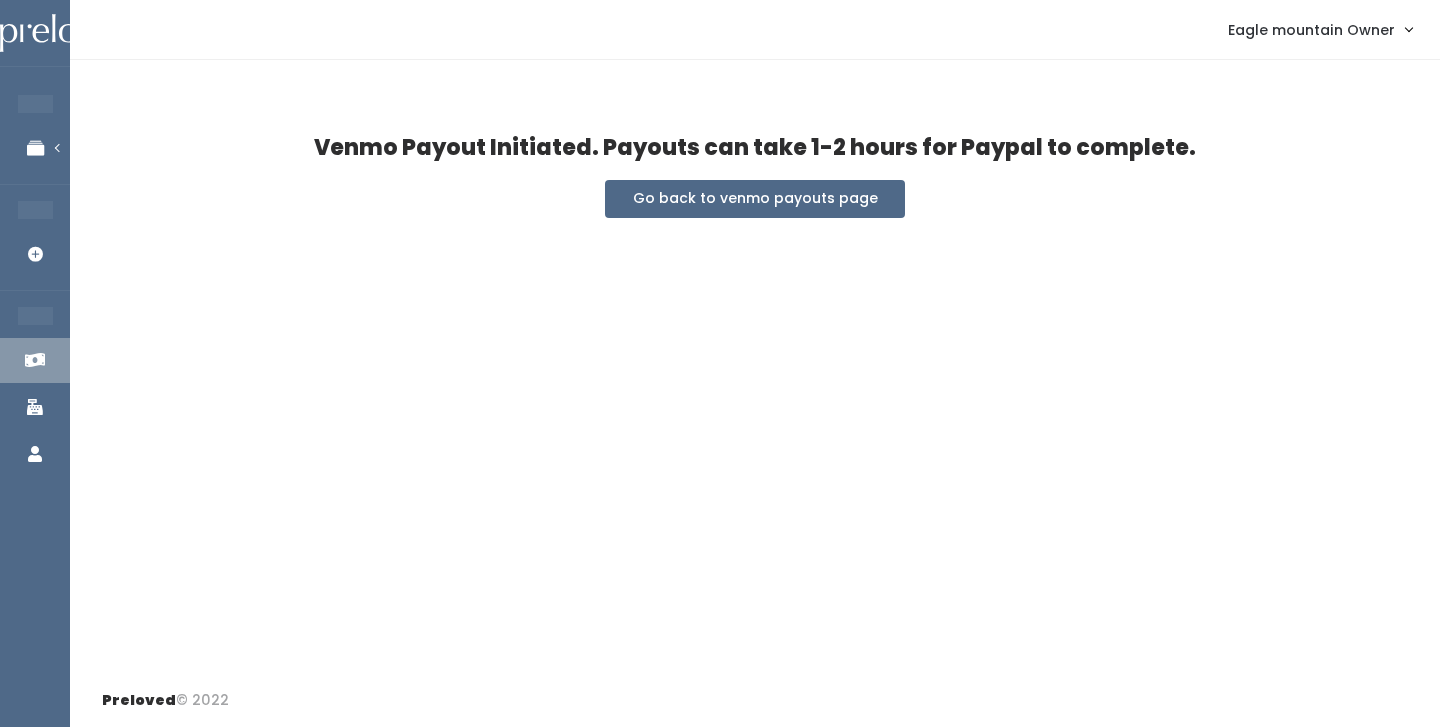 scroll, scrollTop: 0, scrollLeft: 0, axis: both 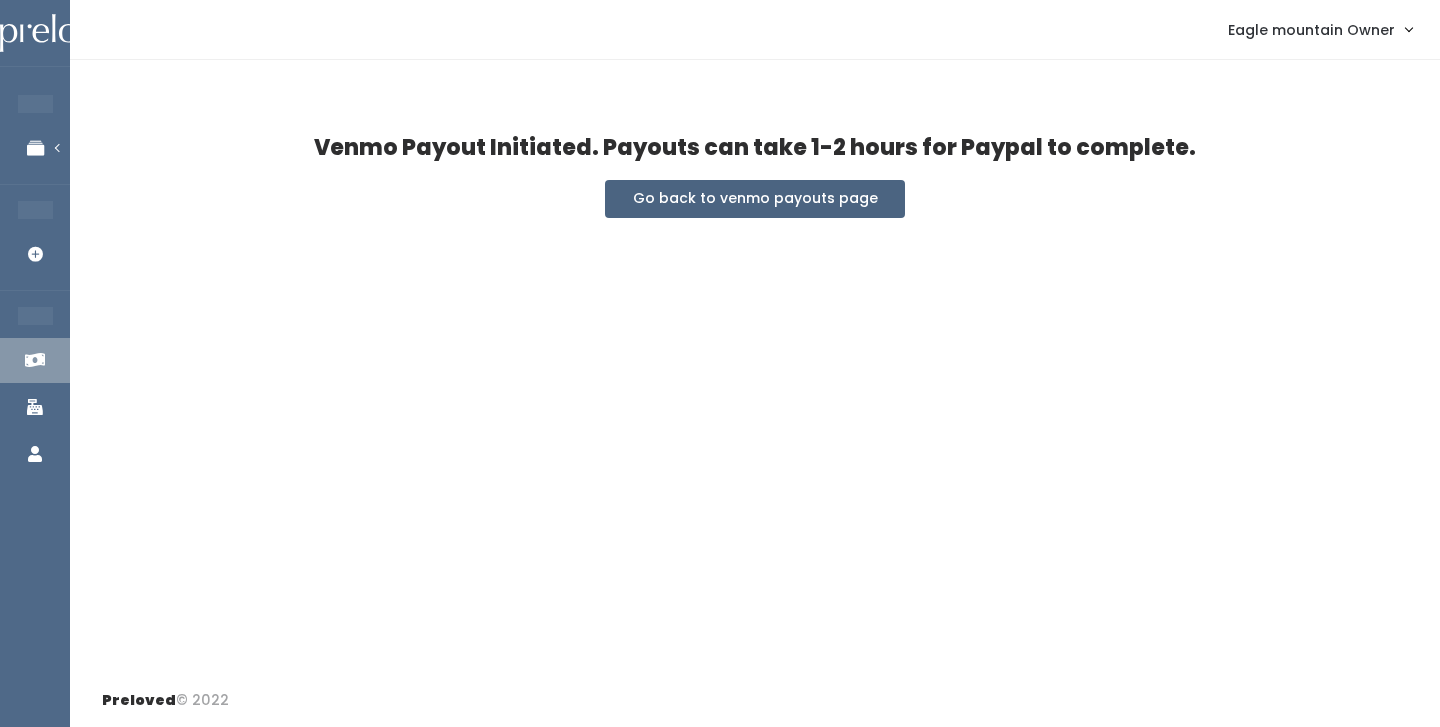 click on "Go back to venmo payouts page" at bounding box center [755, 199] 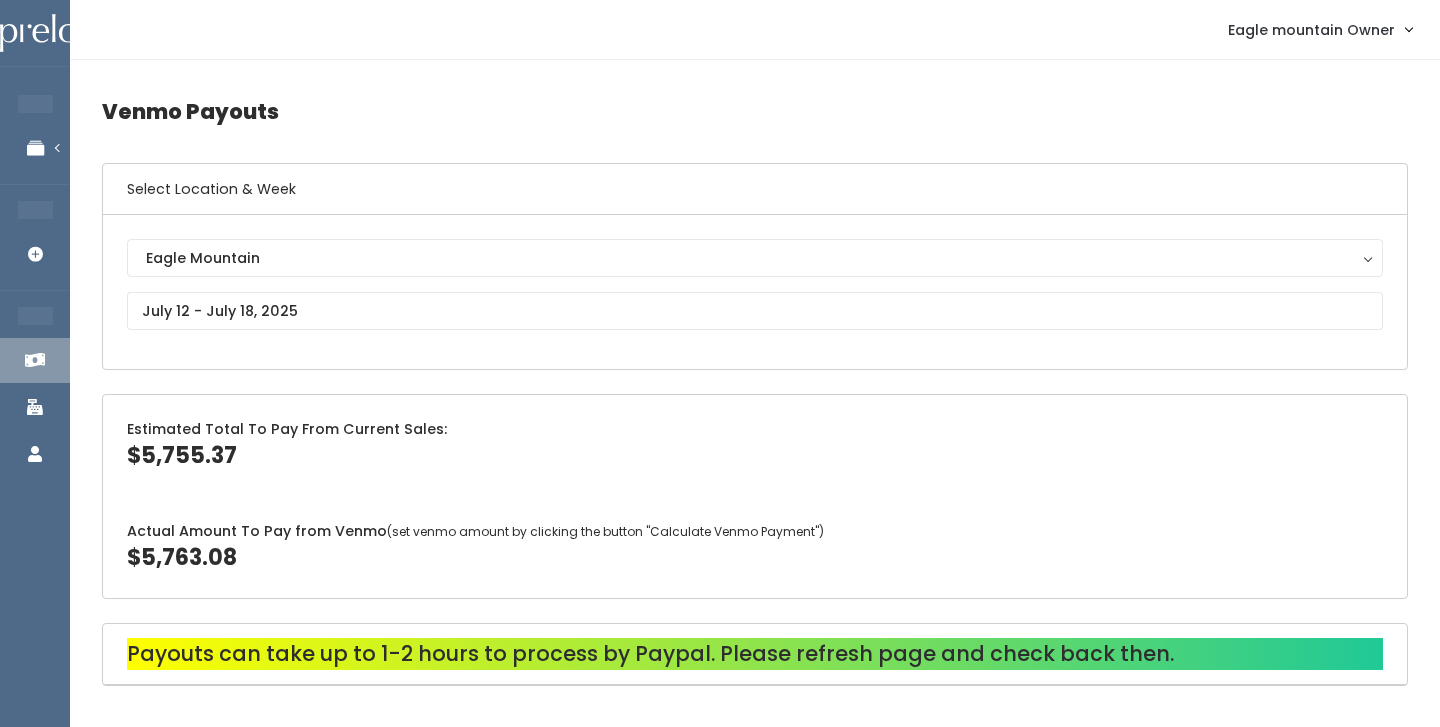 scroll, scrollTop: 0, scrollLeft: 0, axis: both 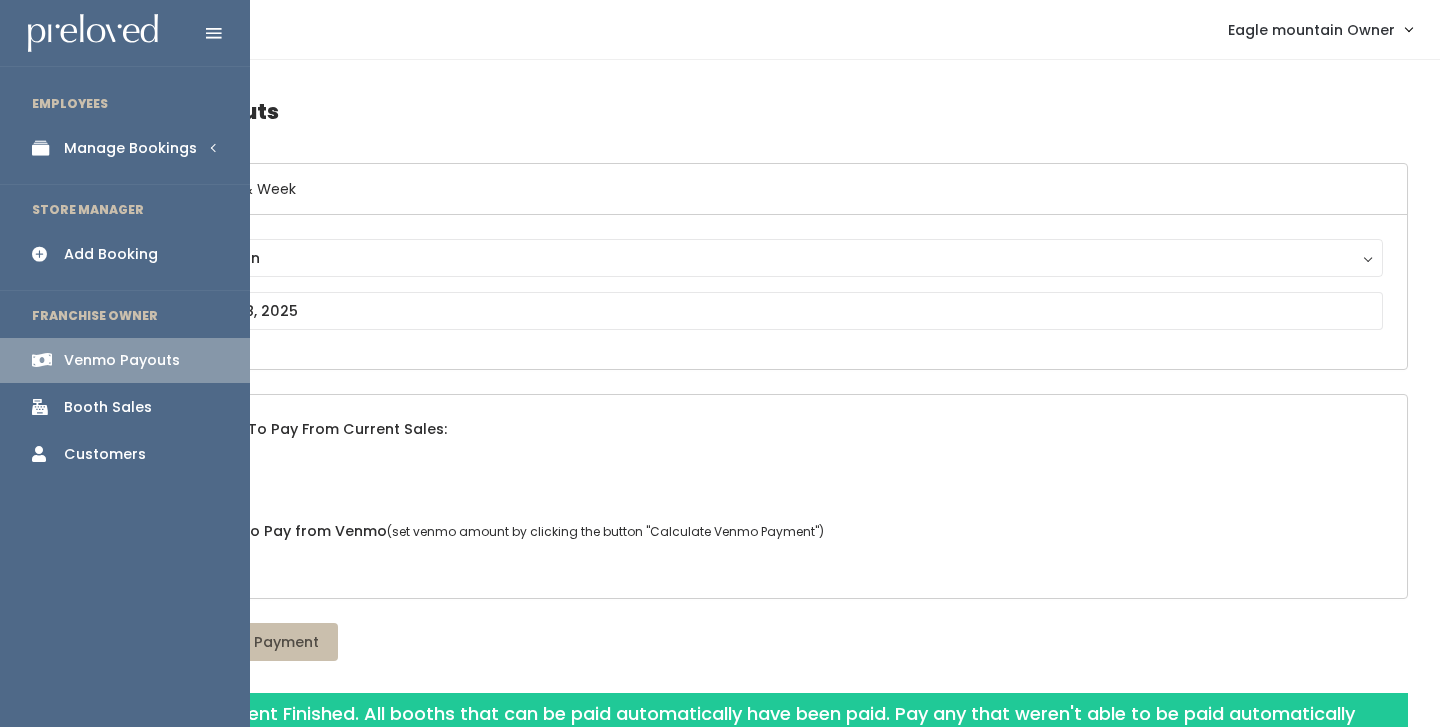 click at bounding box center [46, 148] 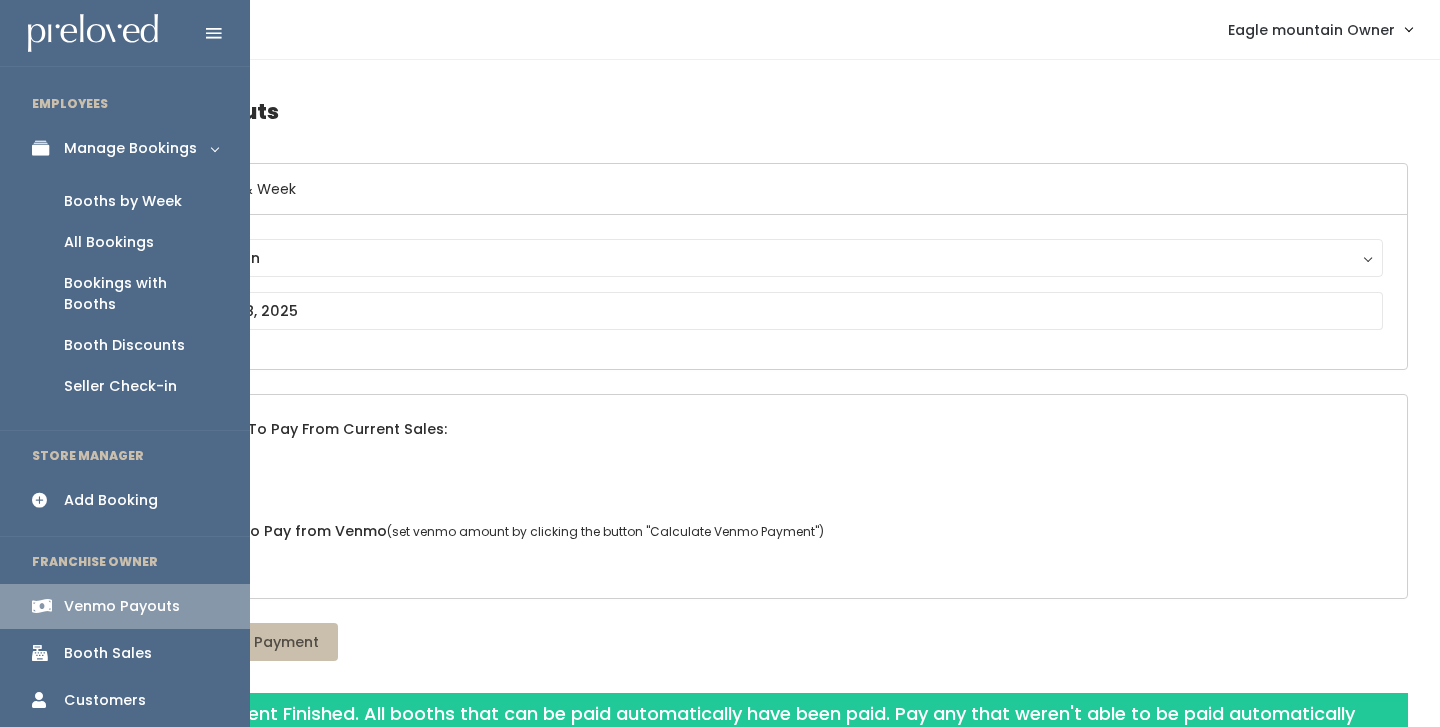 click on "Booths by Week" at bounding box center (125, 201) 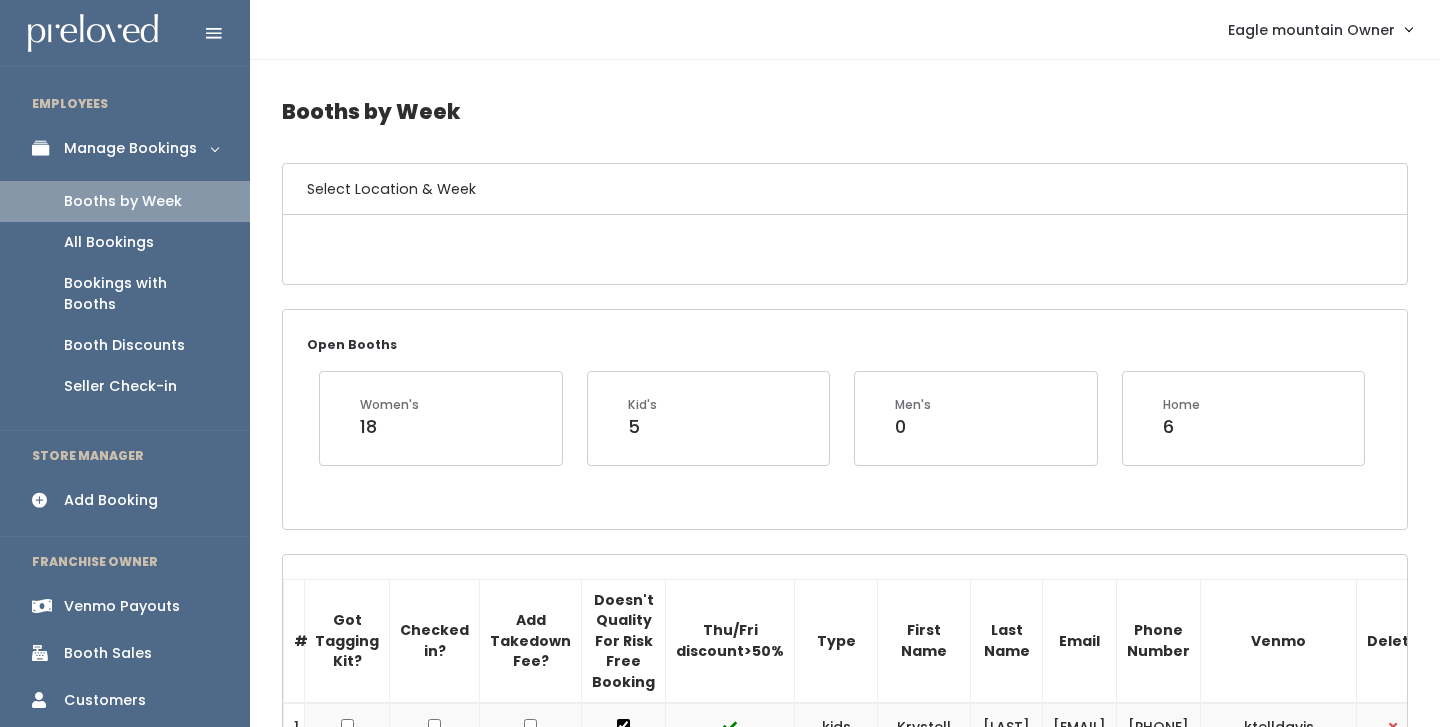 scroll, scrollTop: 0, scrollLeft: 0, axis: both 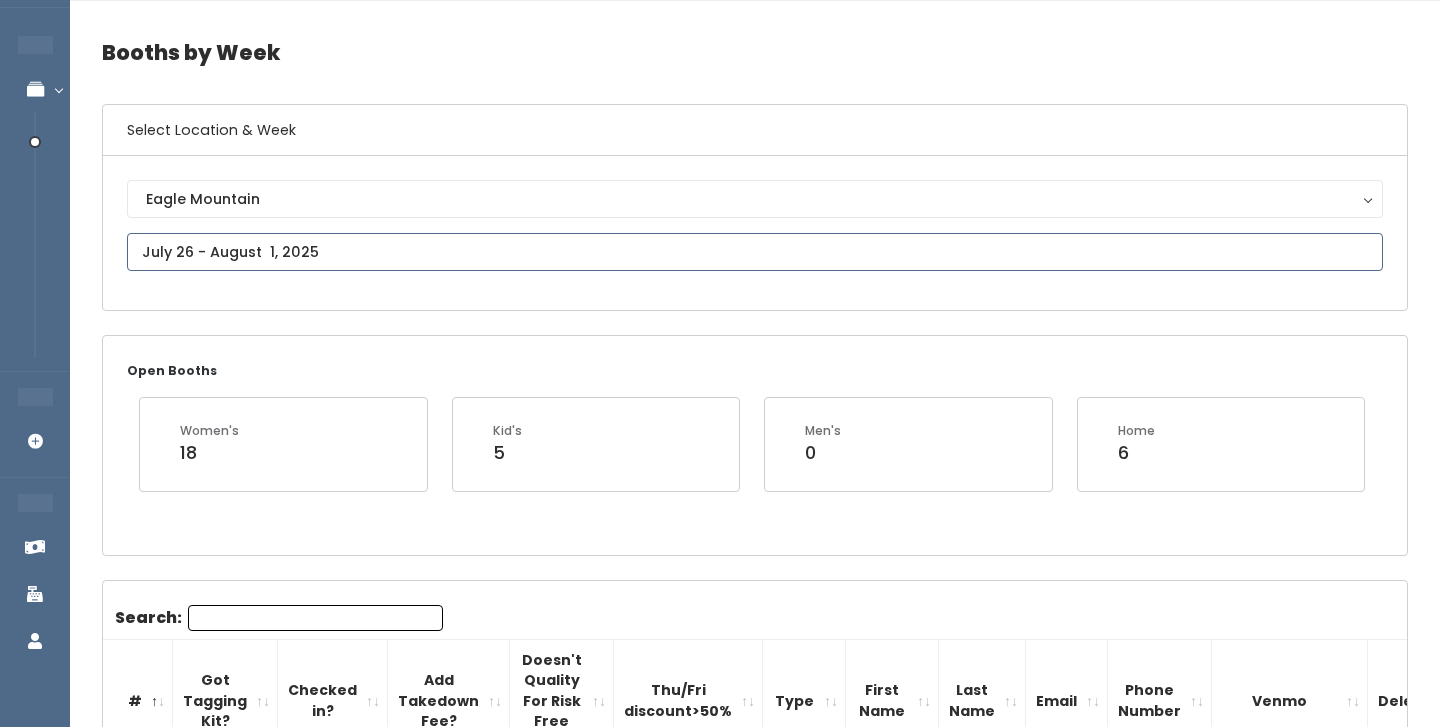 click at bounding box center [755, 252] 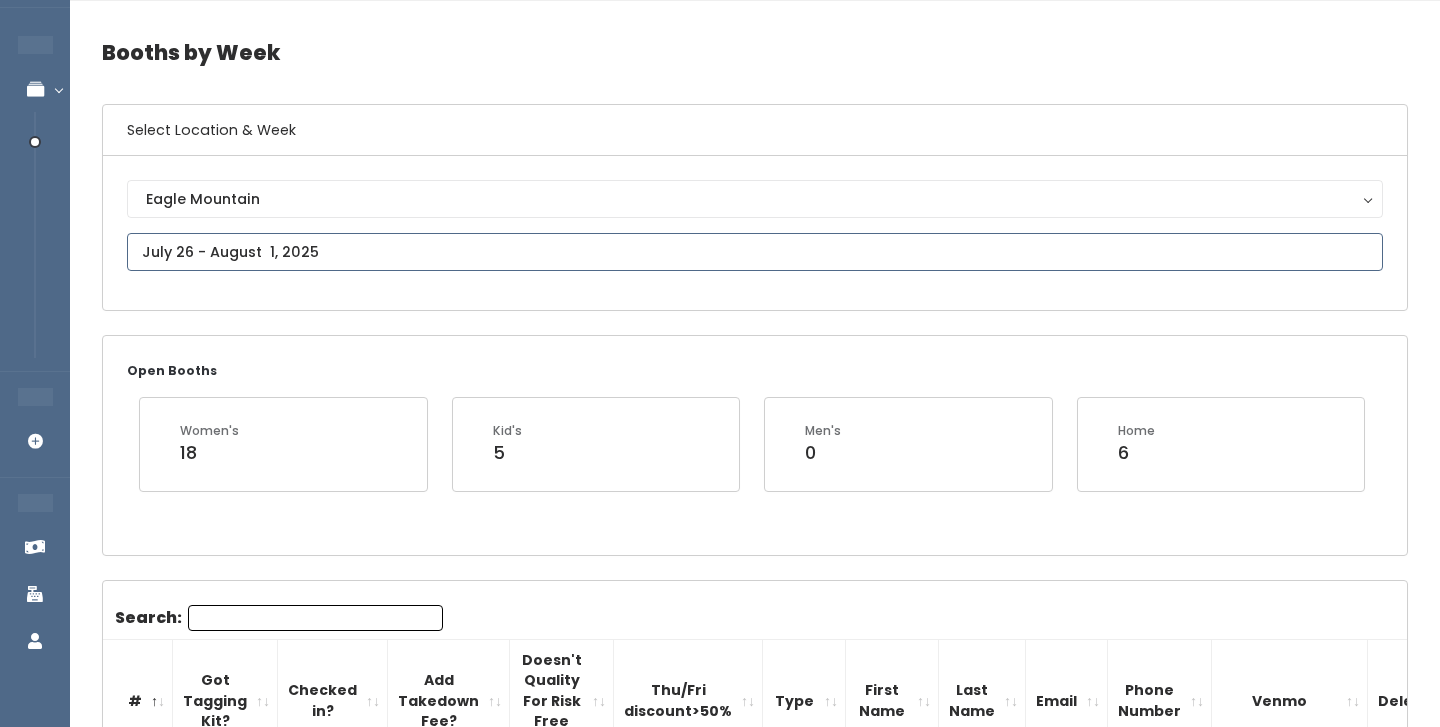 type on "July 12 to July 18" 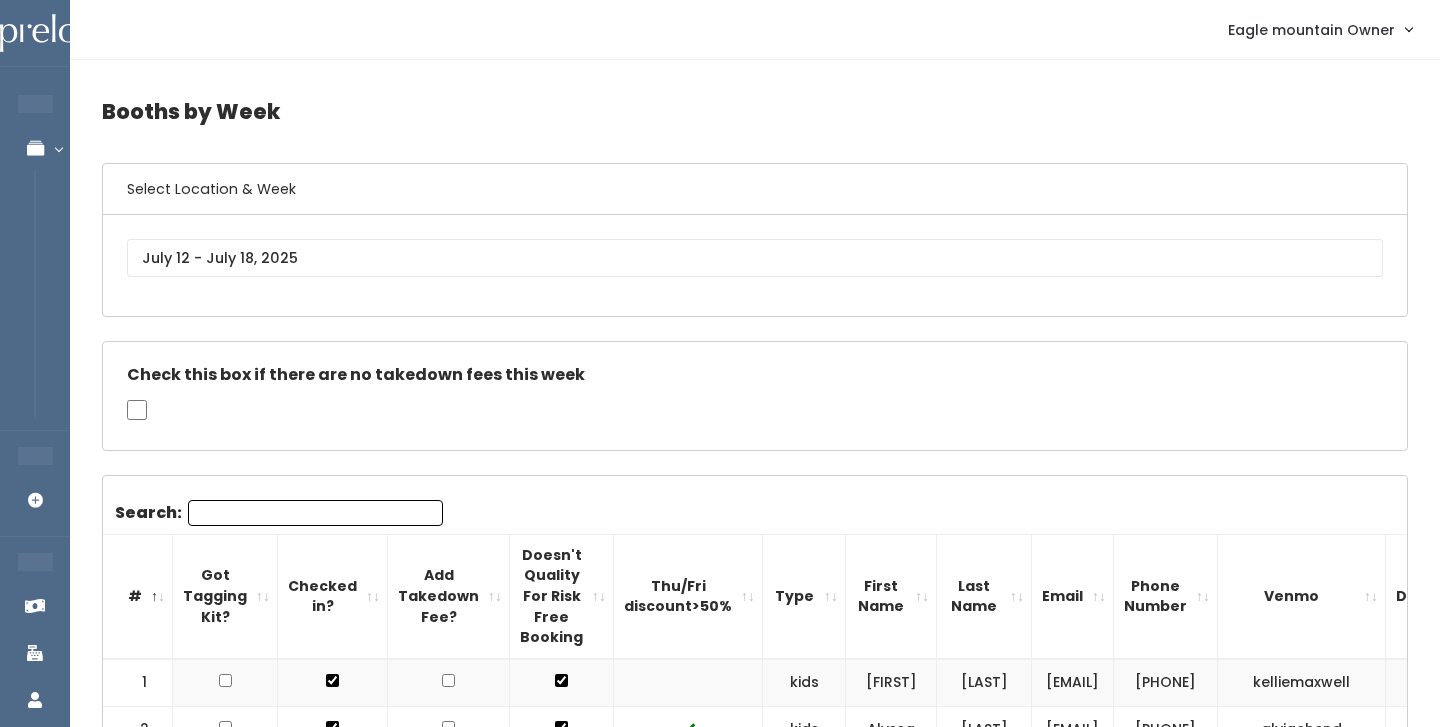 scroll, scrollTop: 878, scrollLeft: 0, axis: vertical 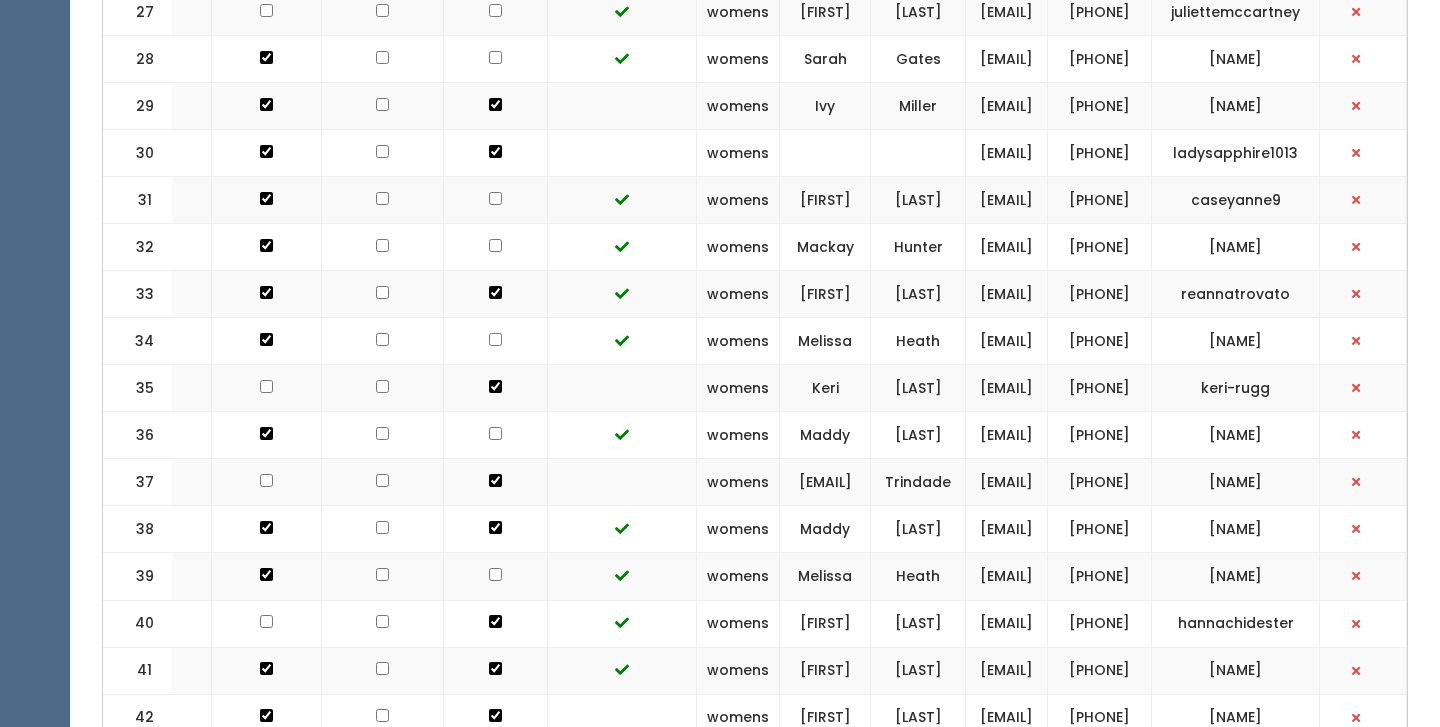 drag, startPoint x: 1135, startPoint y: 548, endPoint x: 1079, endPoint y: 541, distance: 56.435802 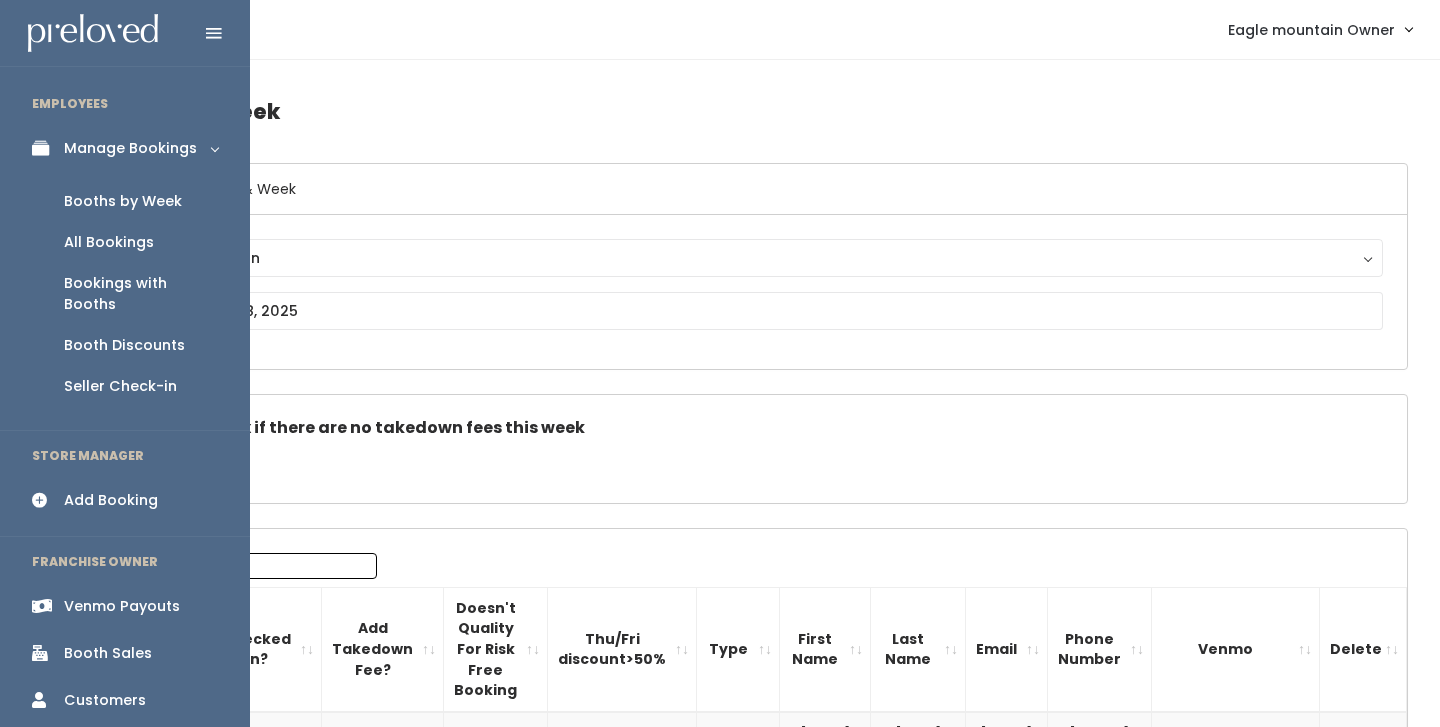 scroll, scrollTop: 0, scrollLeft: 0, axis: both 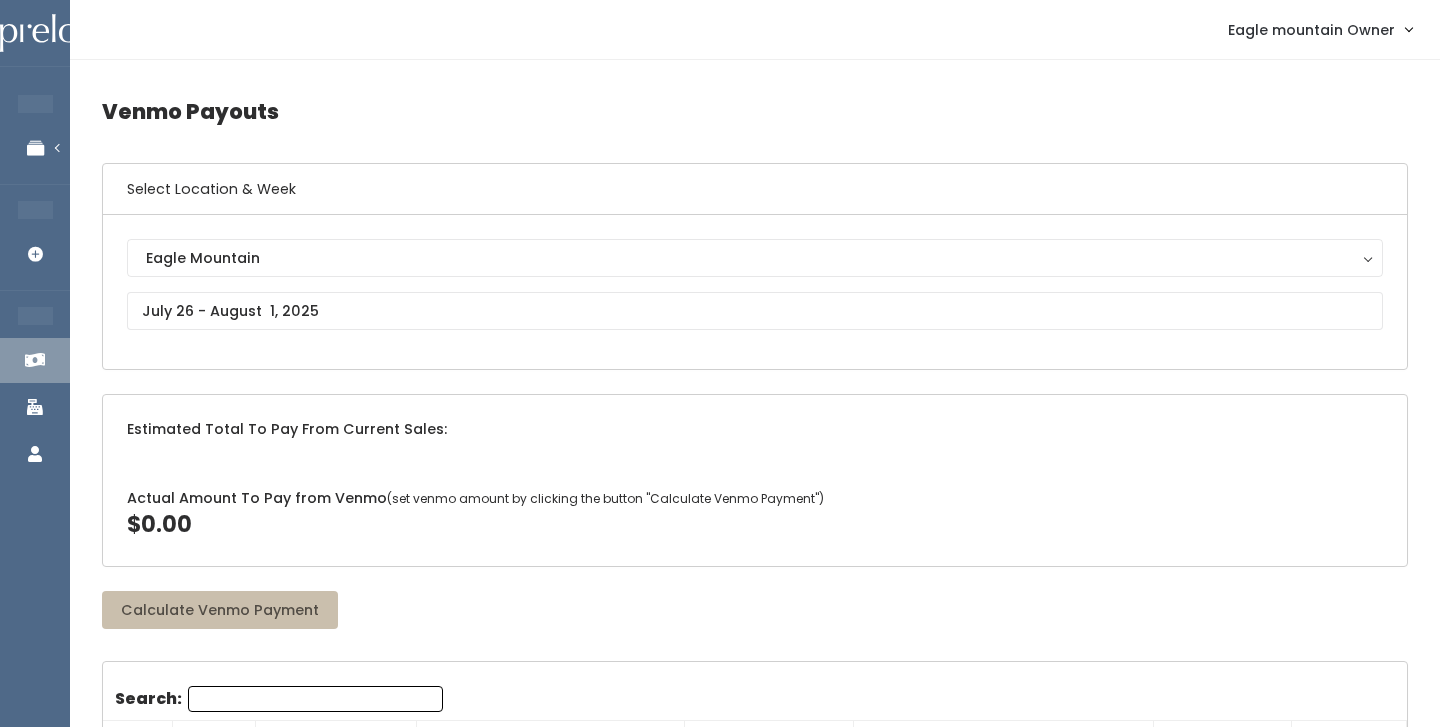 click on "Eagle Mountain
Eagle Mountain" at bounding box center (755, 292) 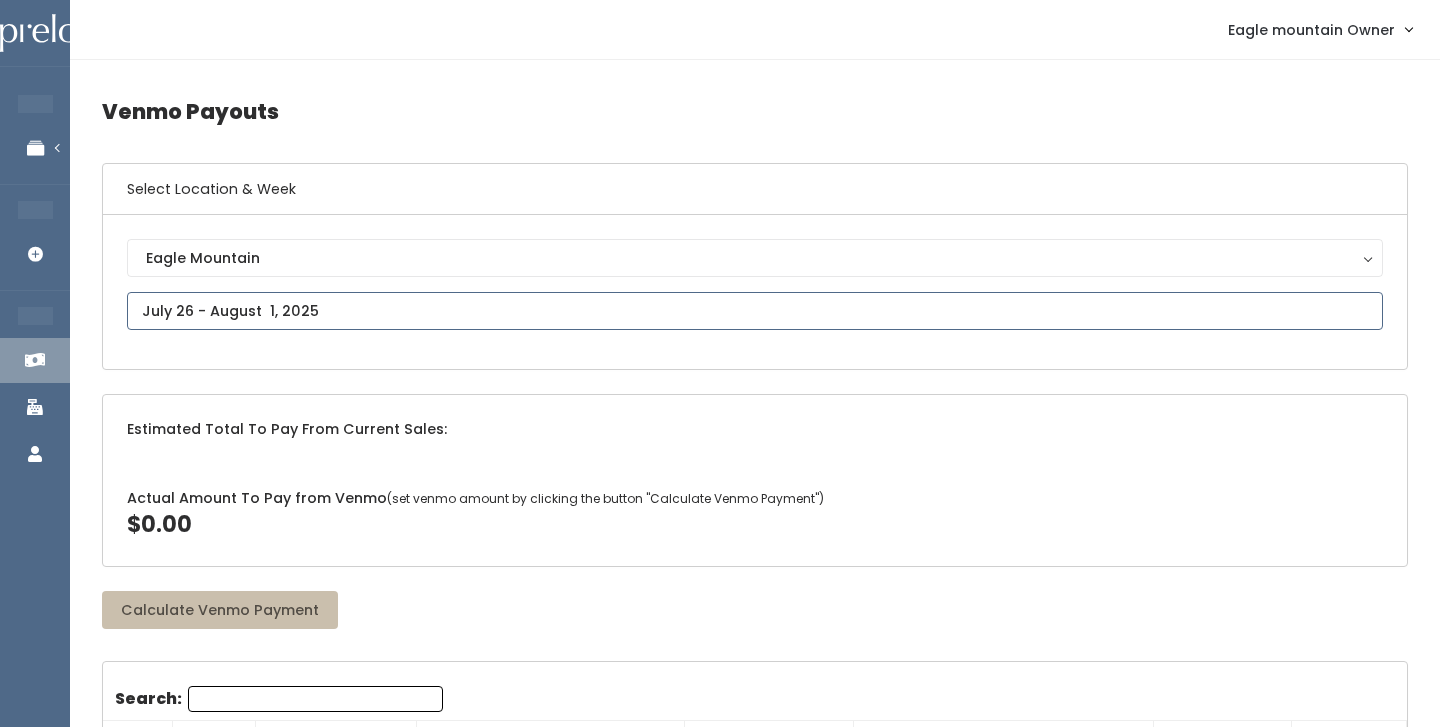 click at bounding box center (755, 311) 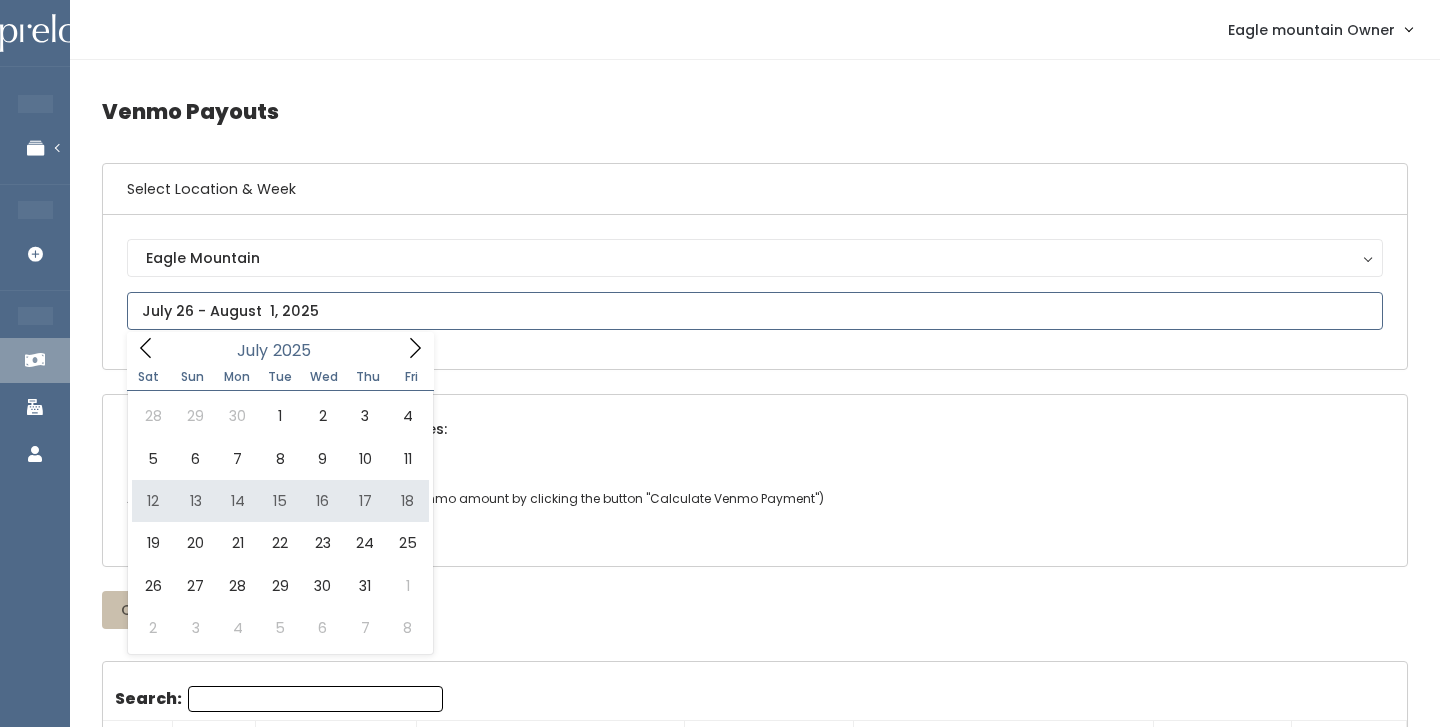type on "July 12 to July 18" 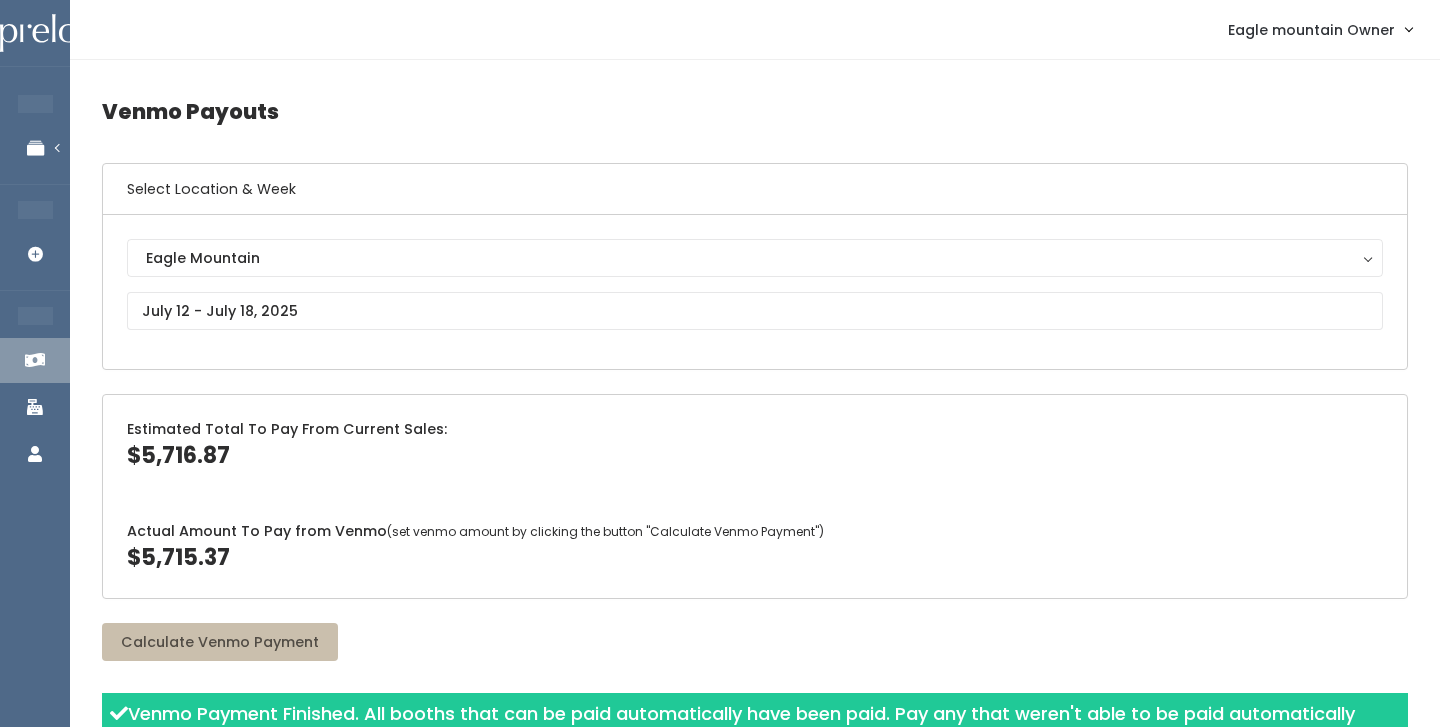 scroll, scrollTop: 1556, scrollLeft: 0, axis: vertical 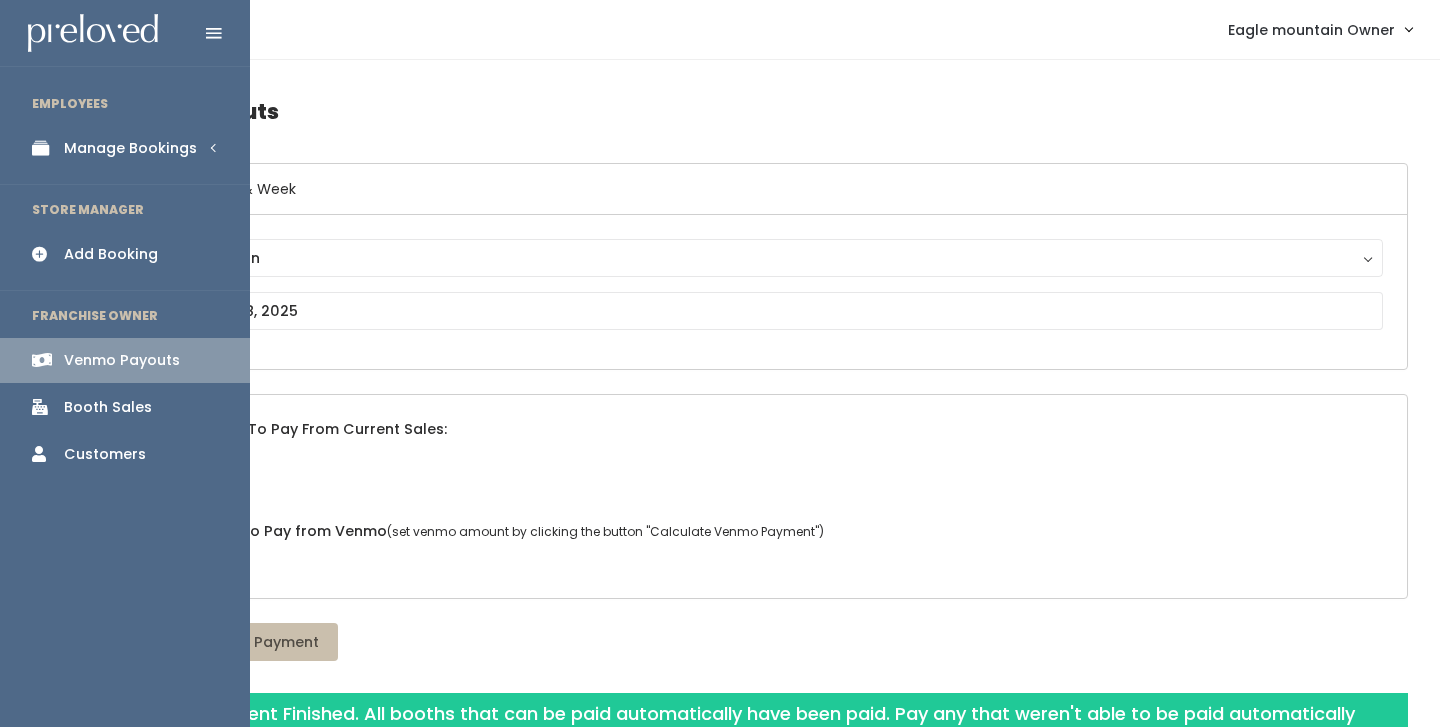 click on "Manage Bookings" at bounding box center (130, 148) 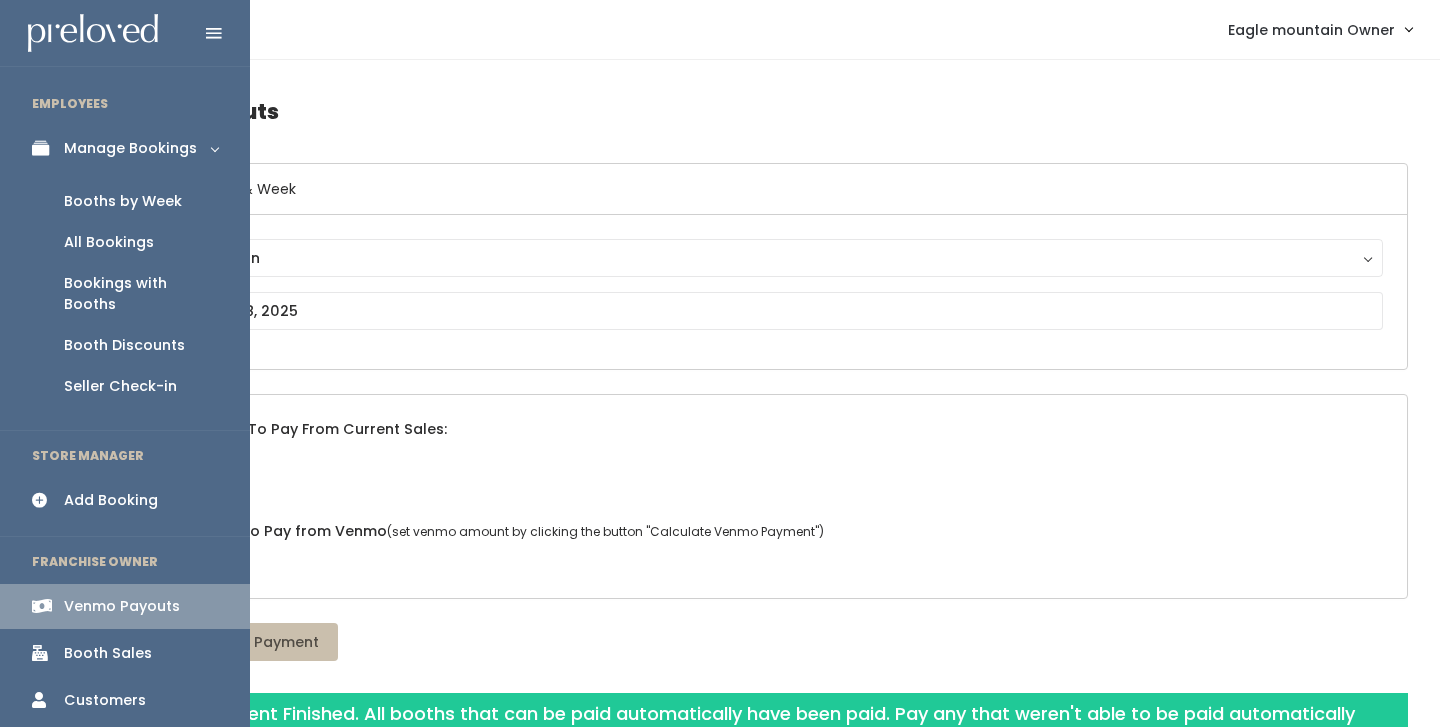 click on "Booths by Week" at bounding box center (125, 201) 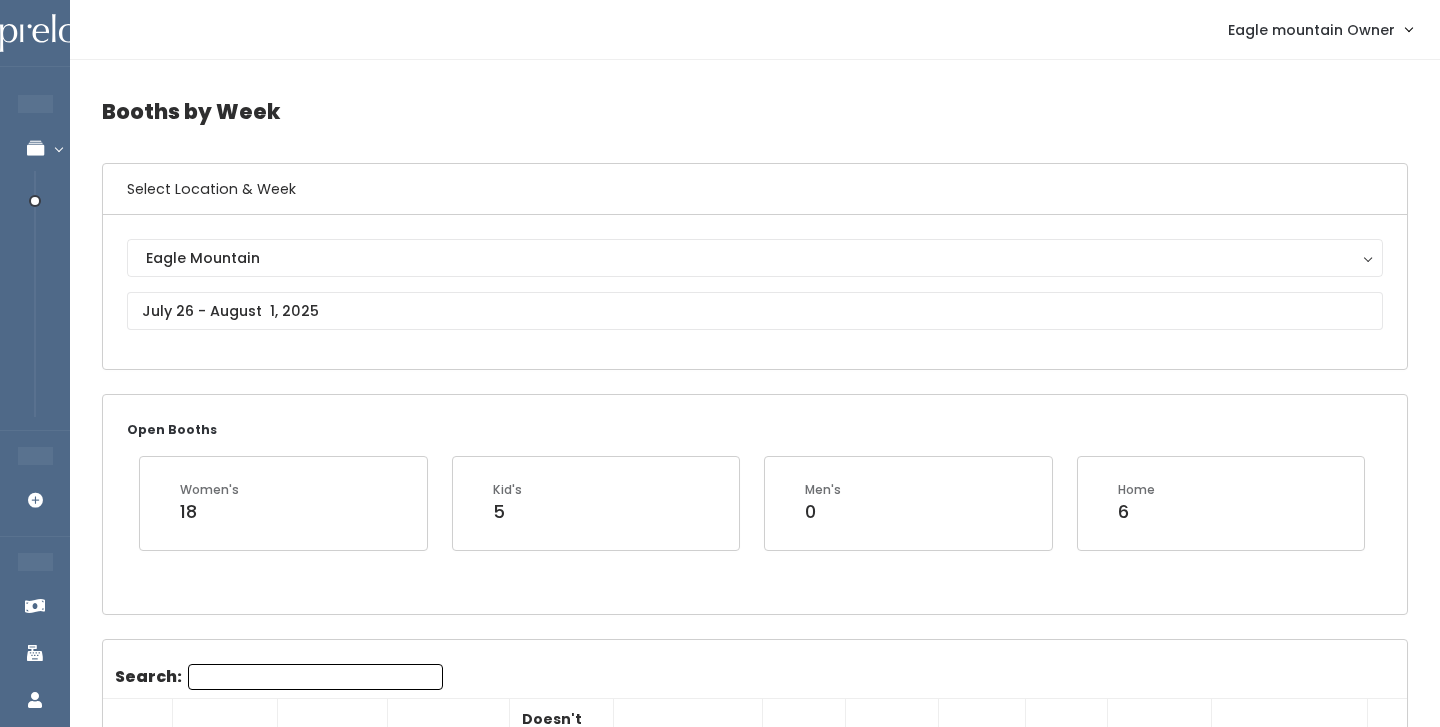 scroll, scrollTop: 0, scrollLeft: 0, axis: both 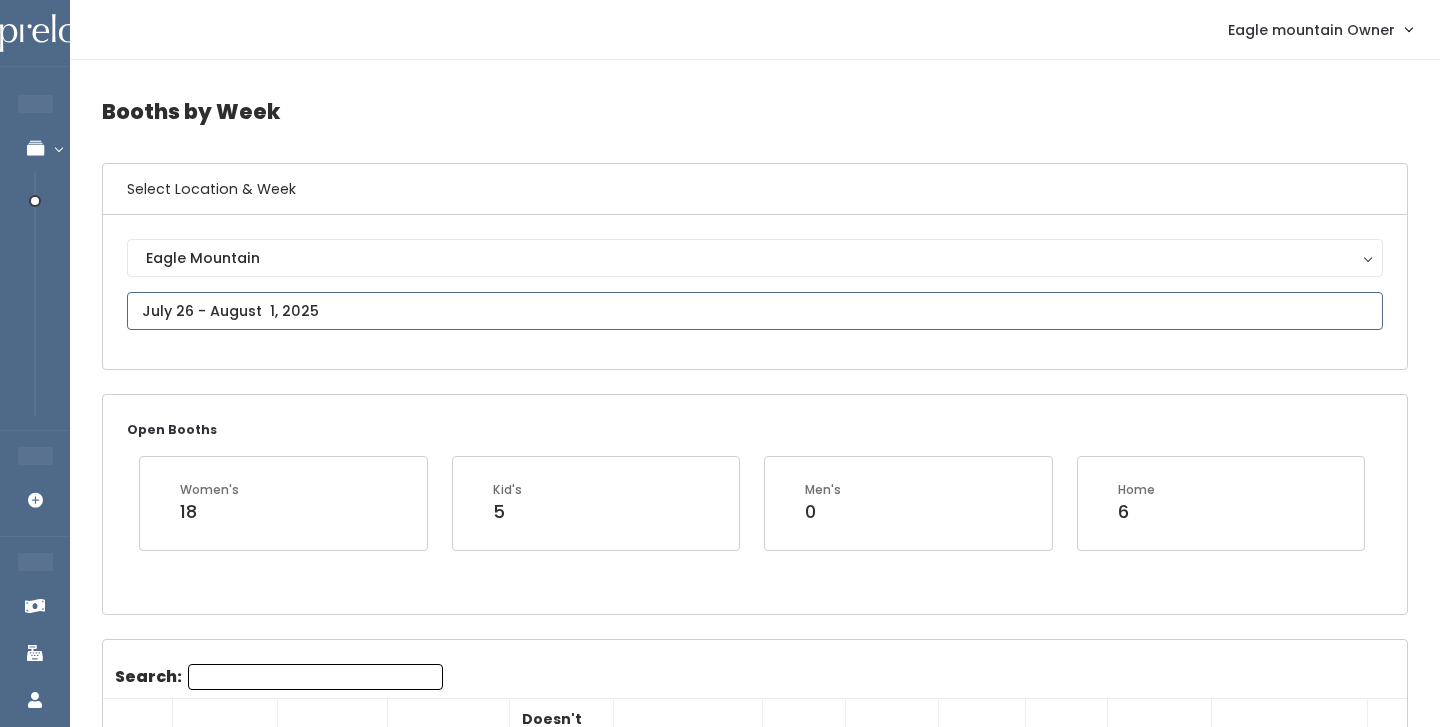 click at bounding box center (755, 311) 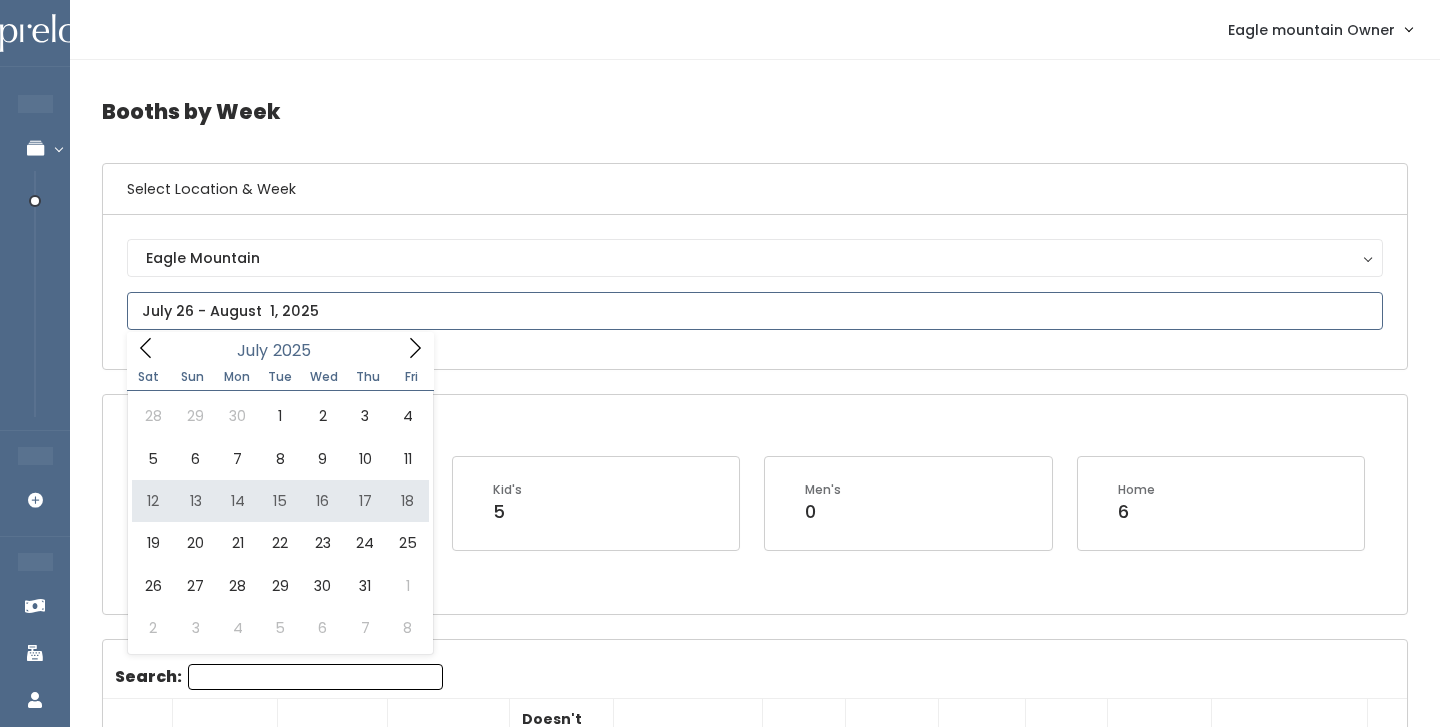 type on "[DATE] to [DATE]" 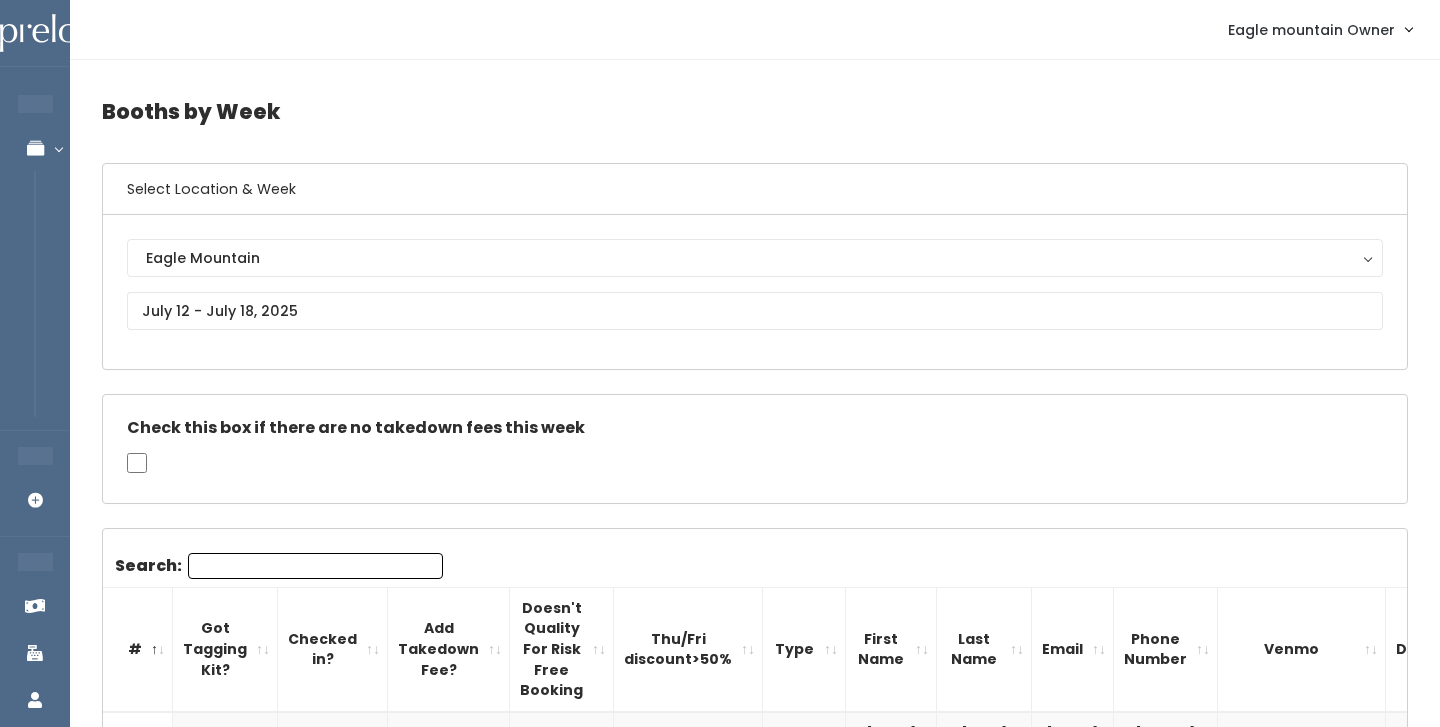 scroll, scrollTop: 745, scrollLeft: 0, axis: vertical 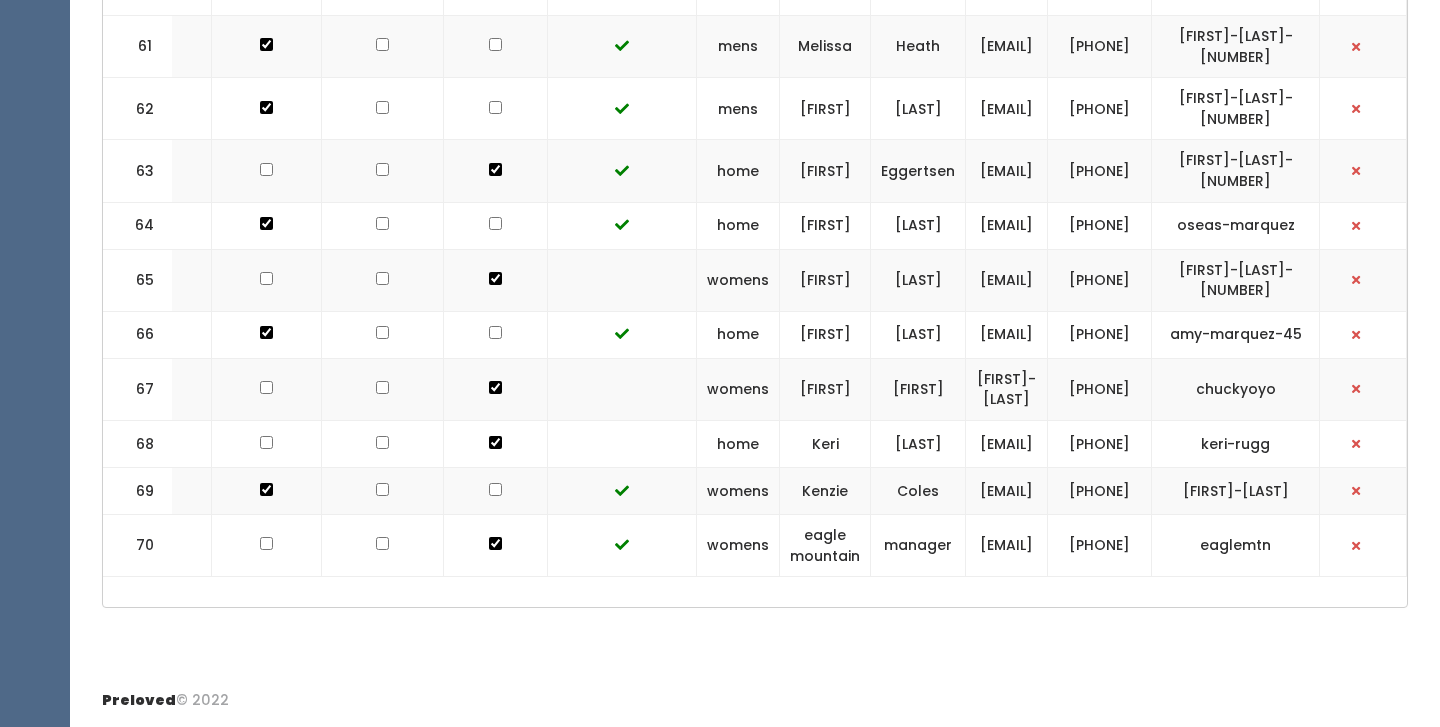 drag, startPoint x: 1238, startPoint y: 411, endPoint x: 1170, endPoint y: 390, distance: 71.168816 